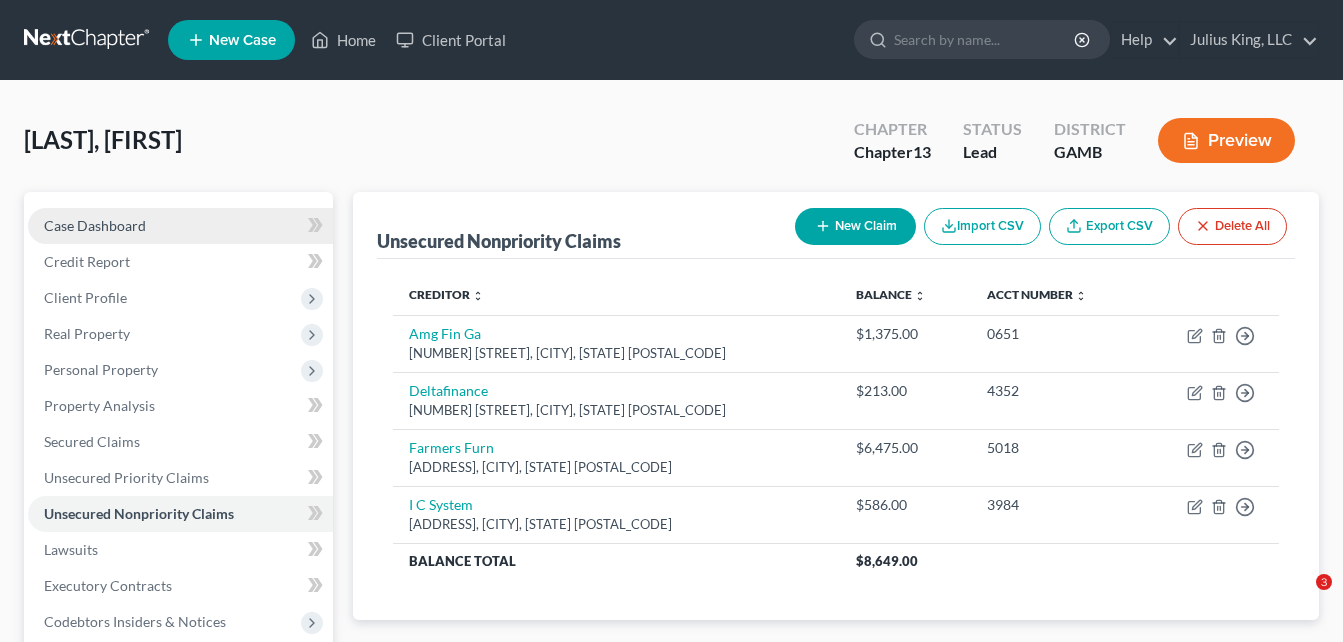 scroll, scrollTop: 0, scrollLeft: 0, axis: both 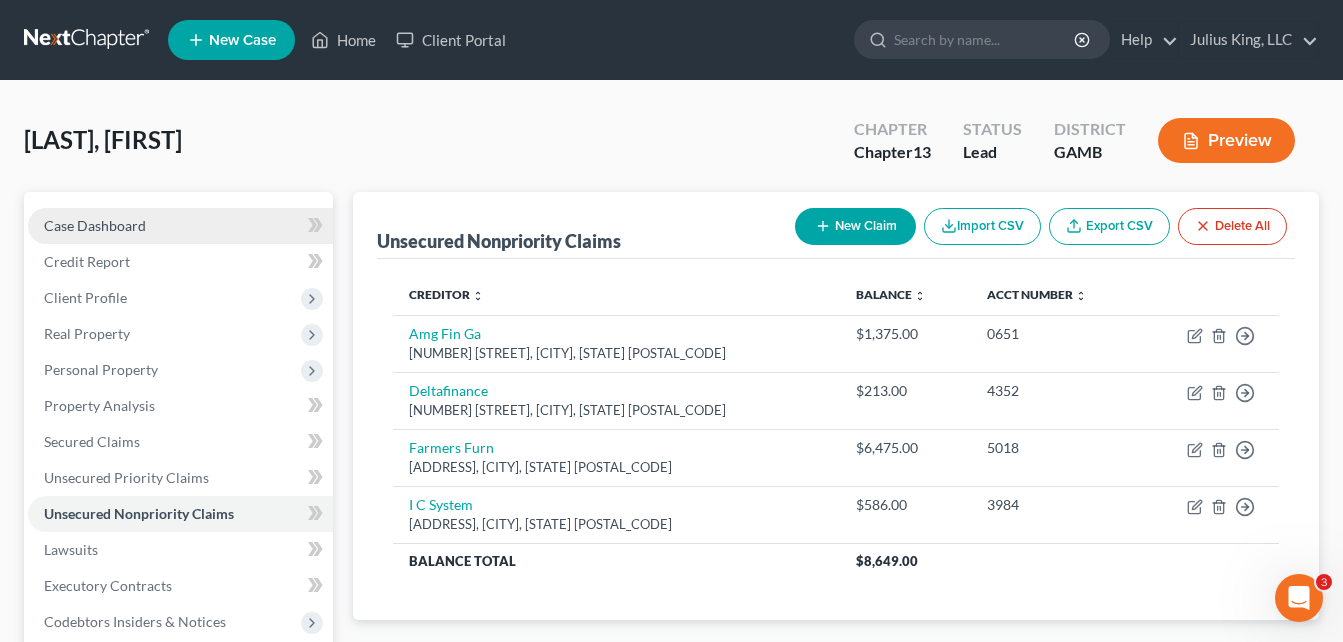 click on "Case Dashboard" at bounding box center [95, 225] 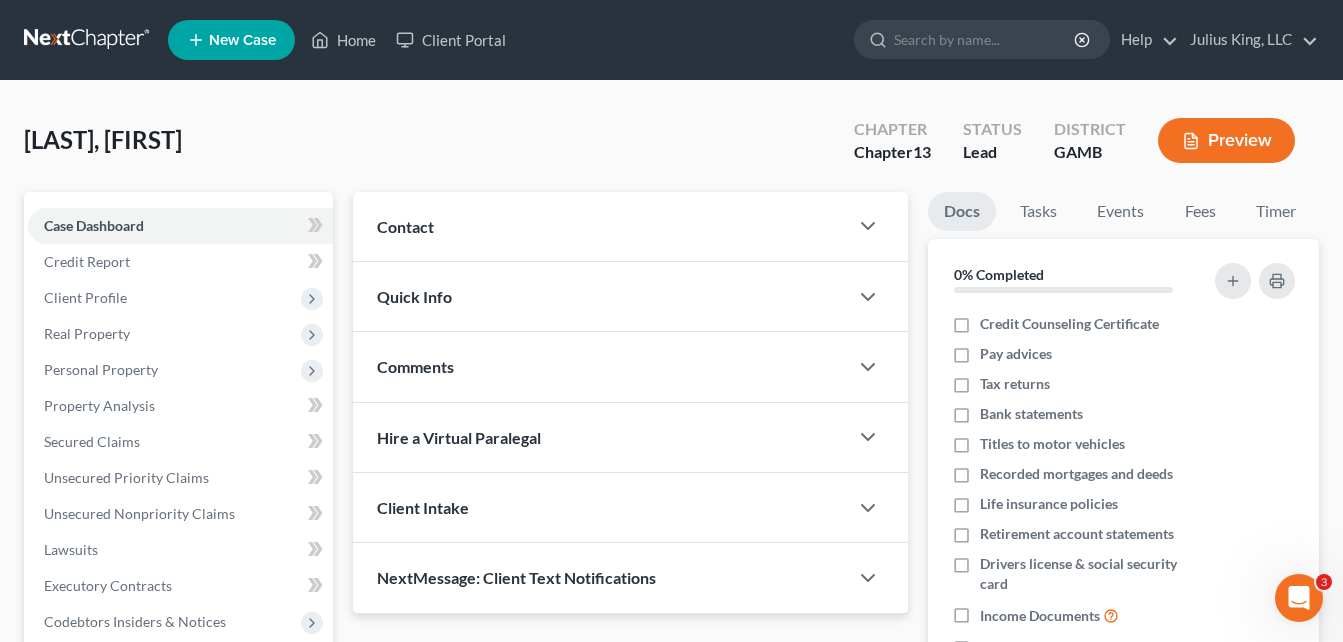 click on "Contact" at bounding box center [600, 226] 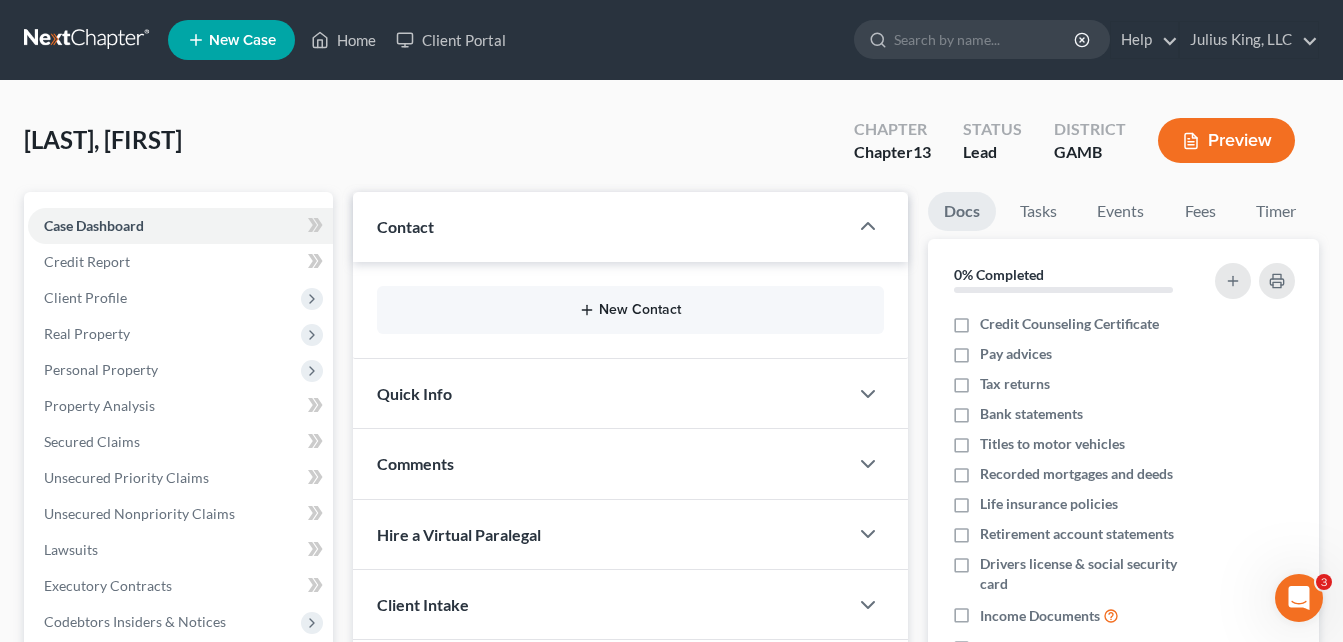click on "New Contact" at bounding box center [630, 310] 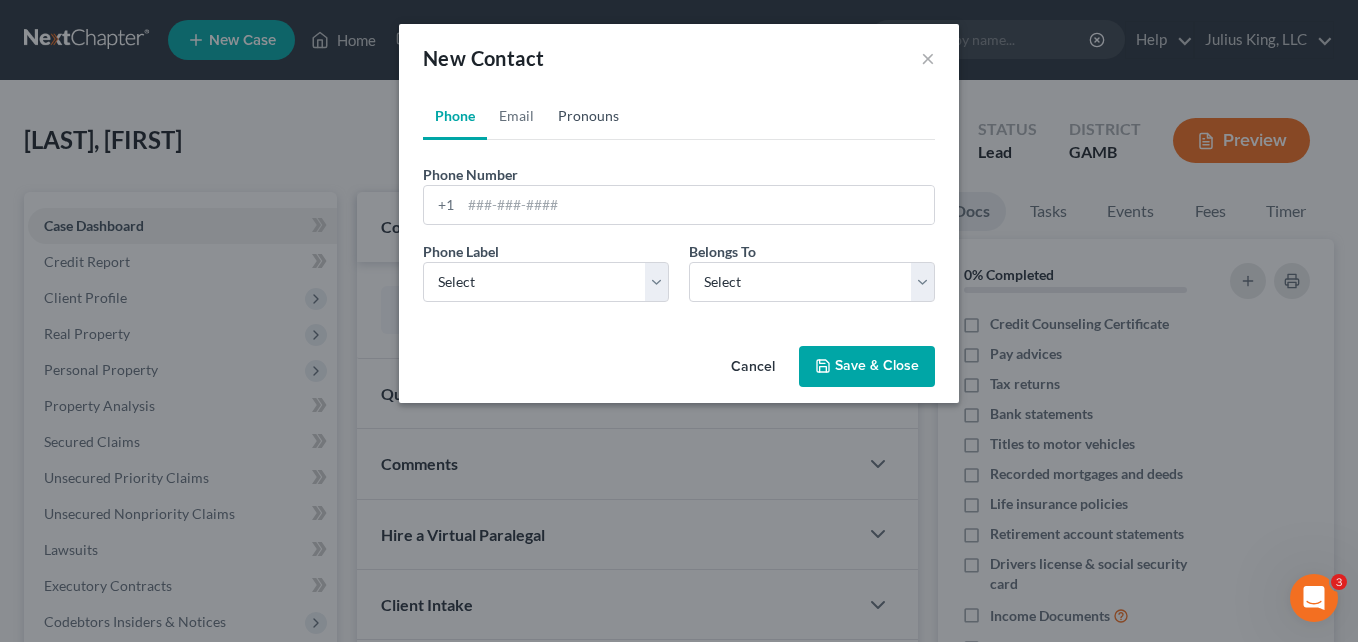 click on "Pronouns" at bounding box center [588, 116] 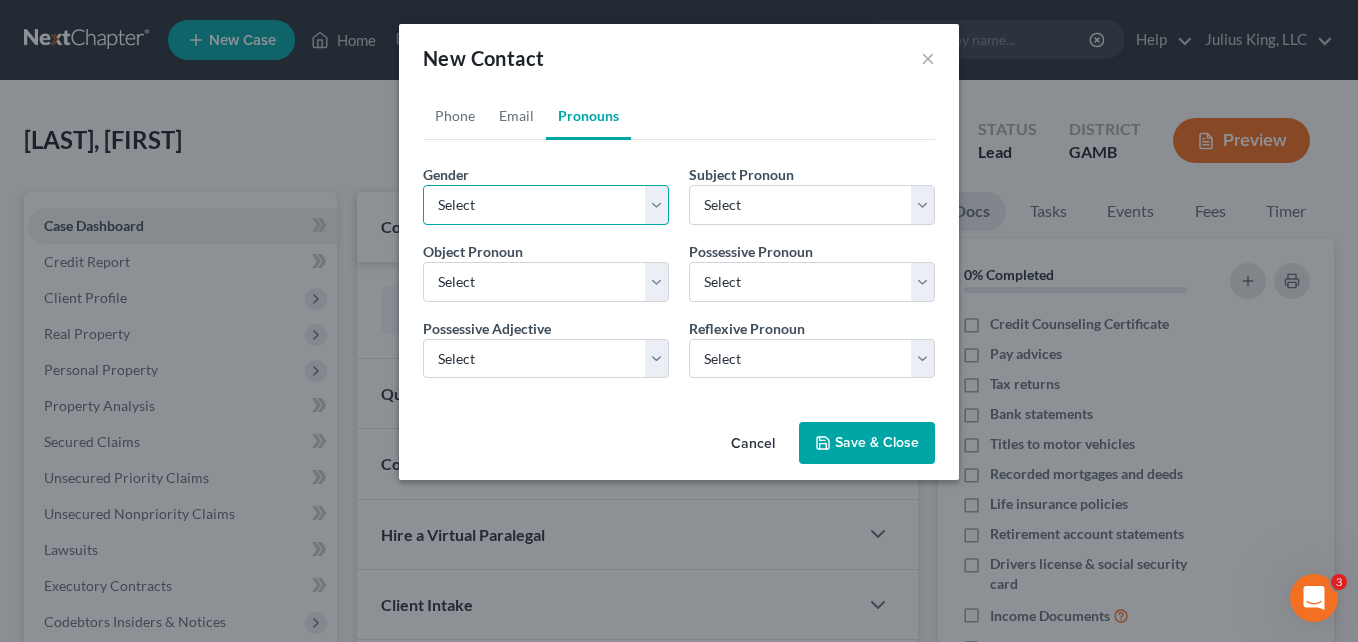 click on "Select Male Female Non Binary More Than One Person" at bounding box center [546, 205] 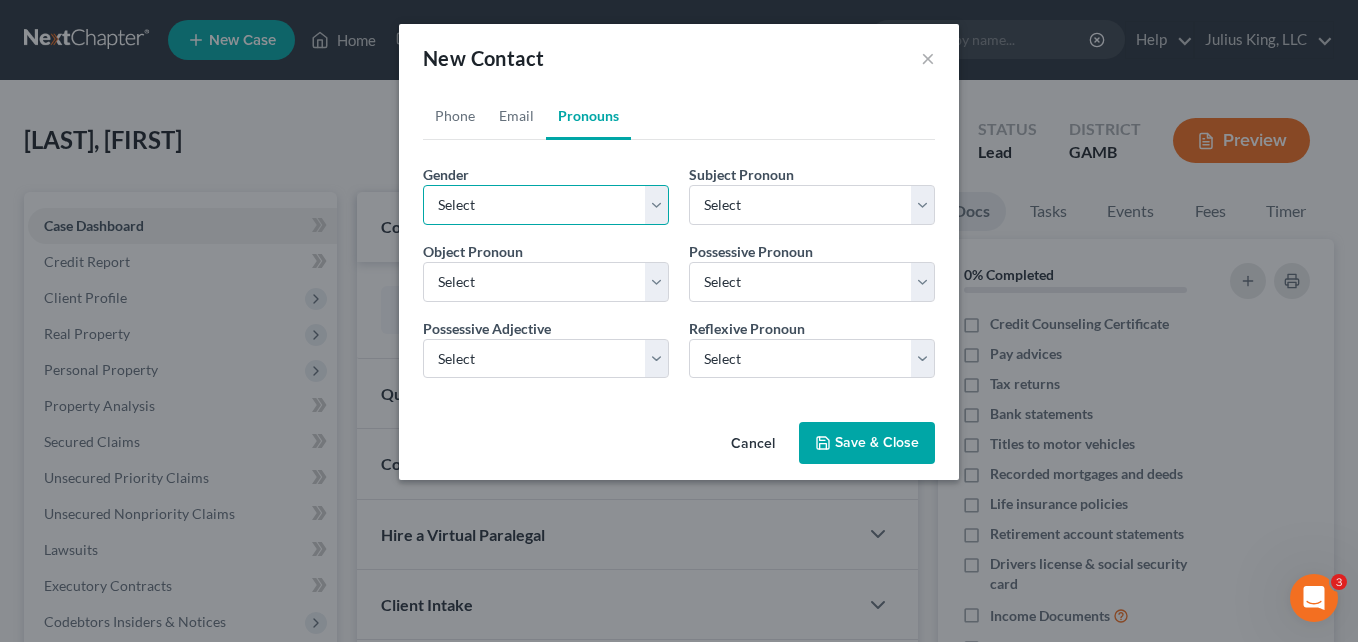 select on "0" 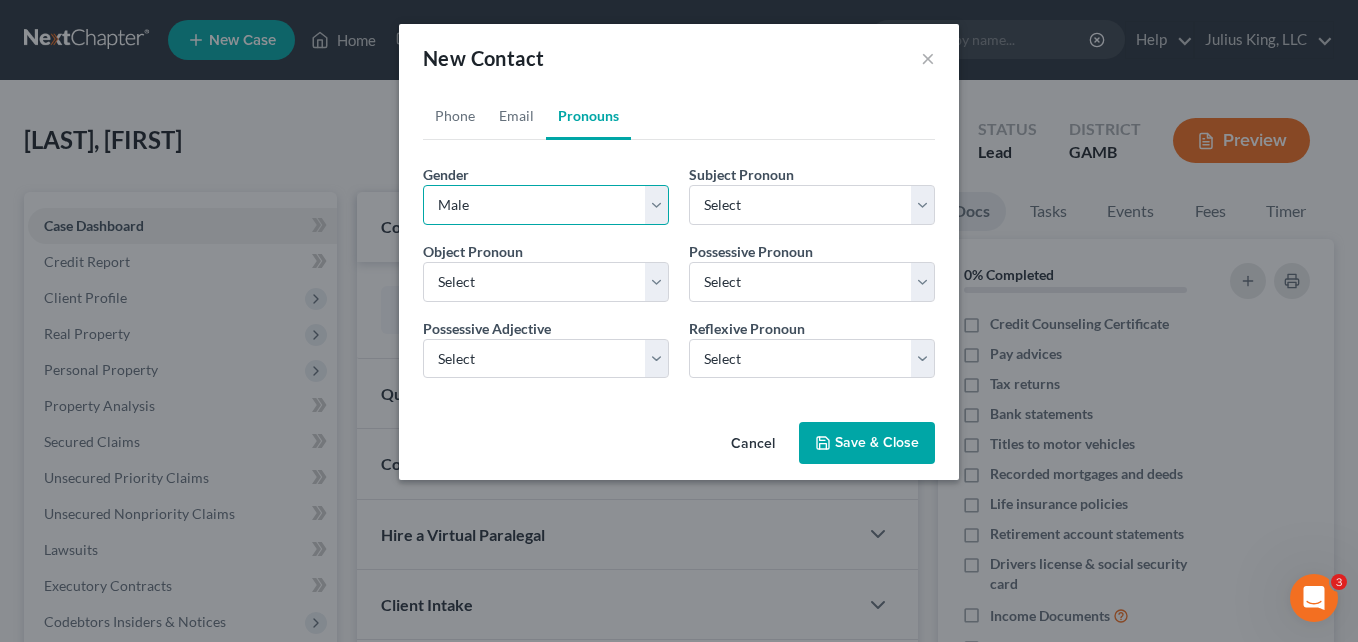 click on "Select Male Female Non Binary More Than One Person" at bounding box center (546, 205) 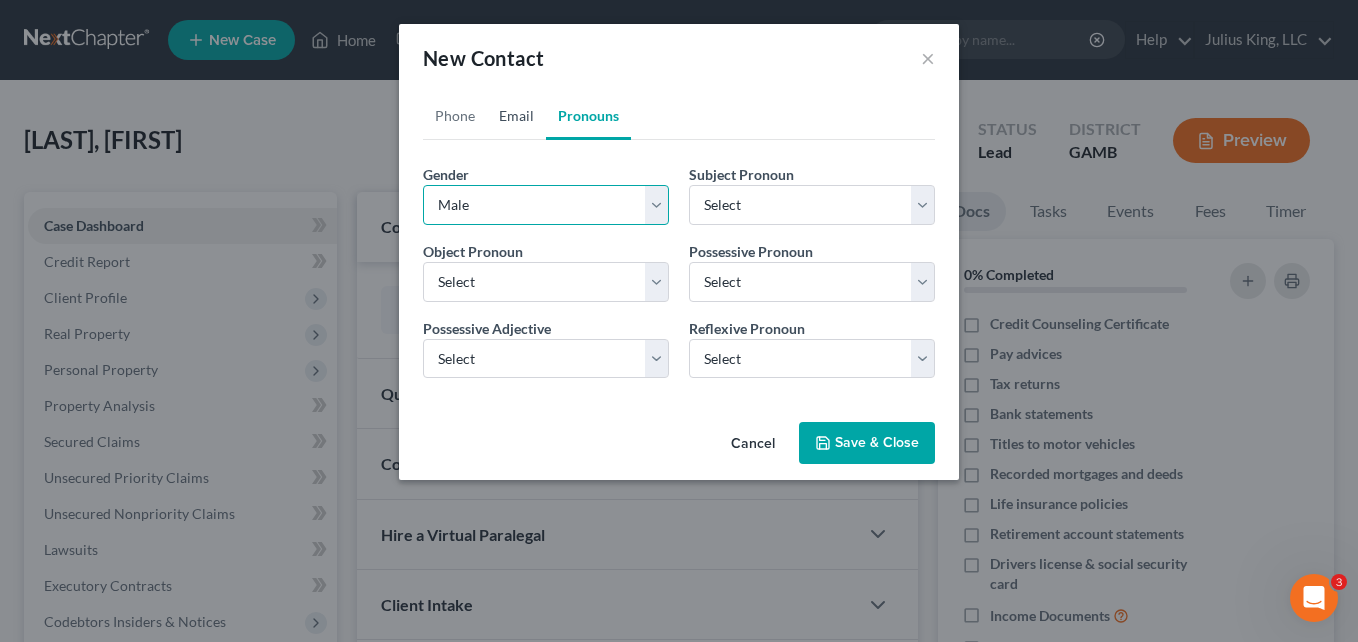 select on "0" 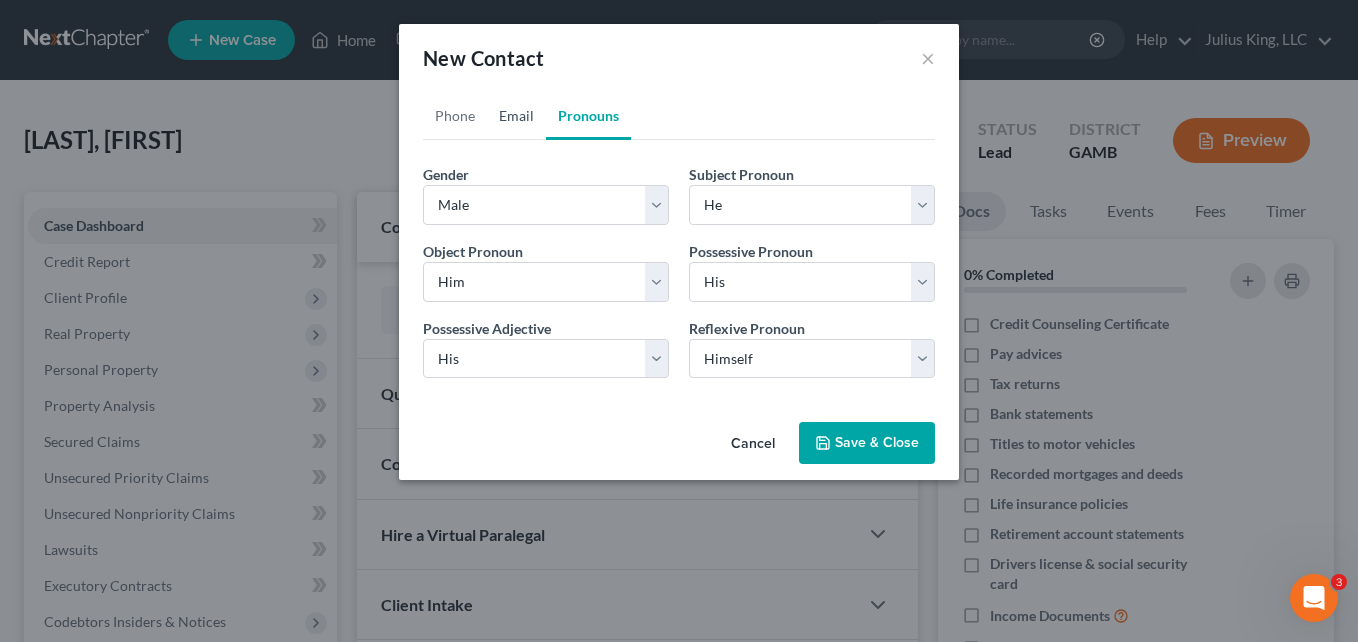 click on "Email" at bounding box center (516, 116) 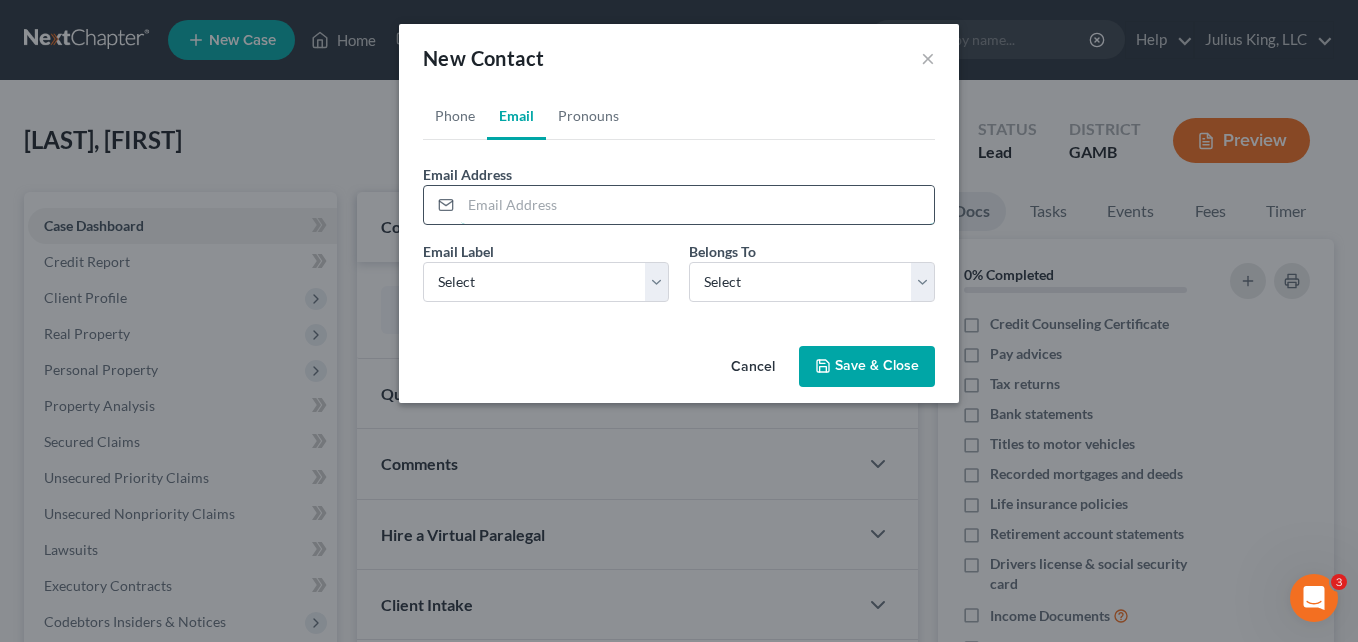 click at bounding box center [697, 205] 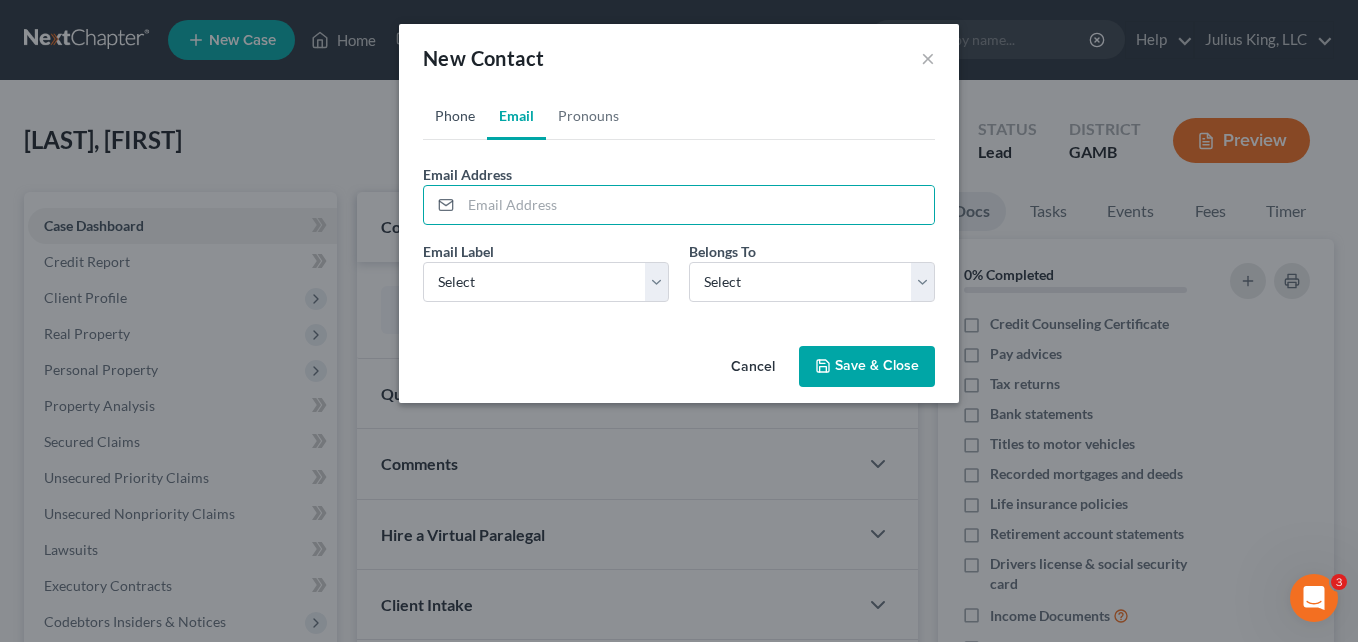 click on "Phone" at bounding box center (455, 116) 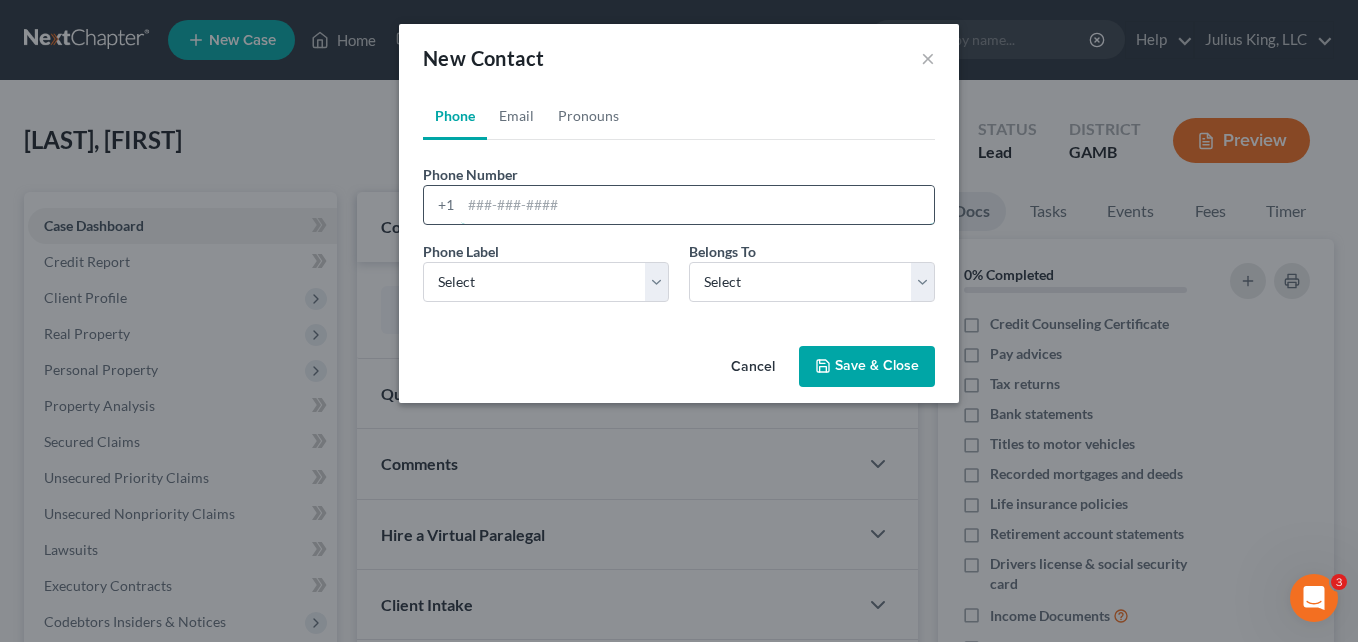 click at bounding box center (697, 205) 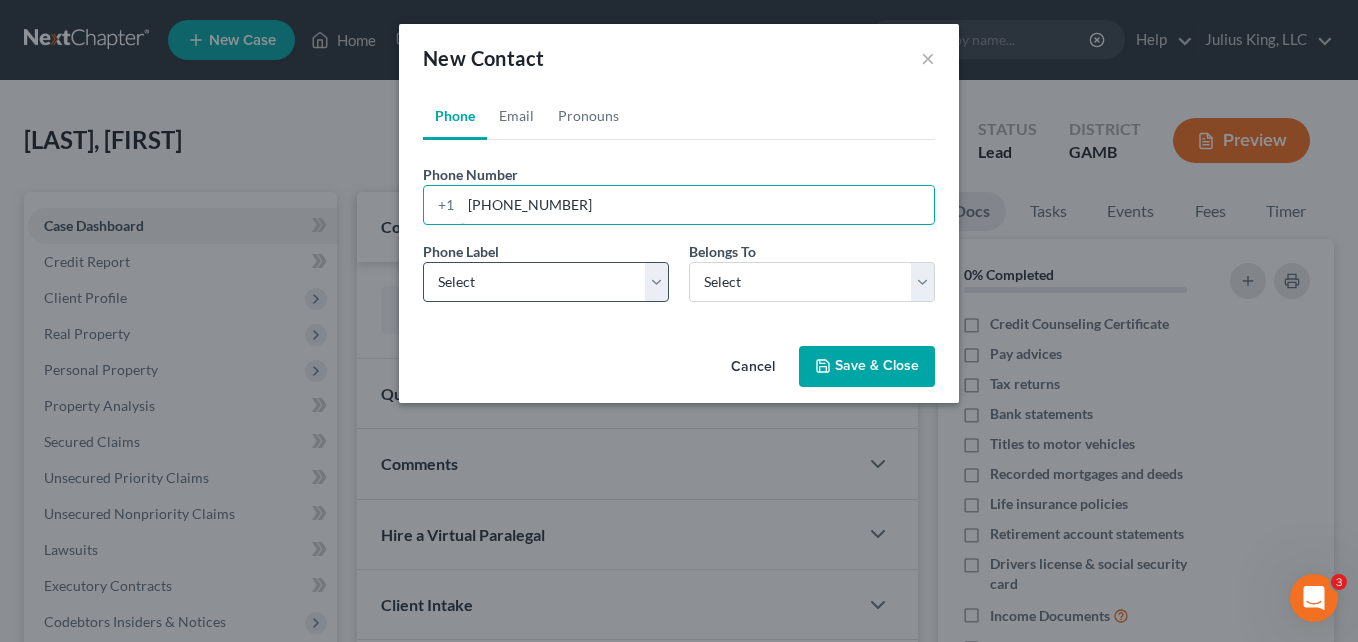 type on "[PHONE_NUMBER]" 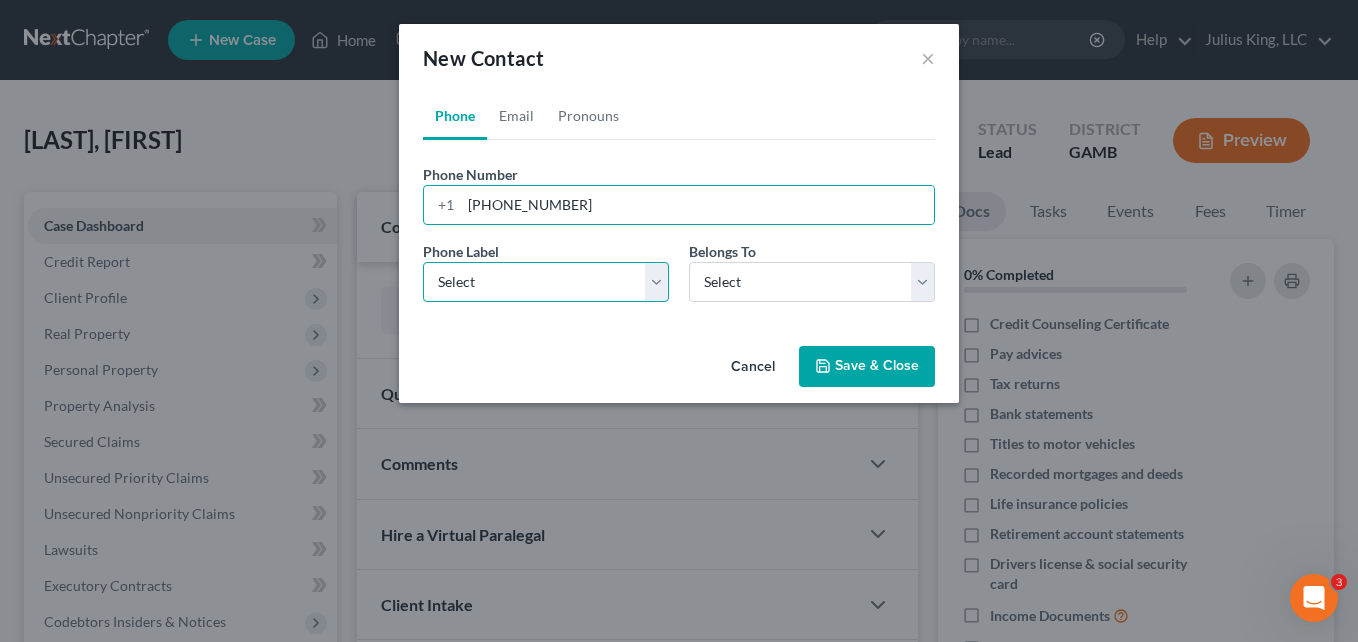click on "Select Mobile Home Work Other" at bounding box center (546, 282) 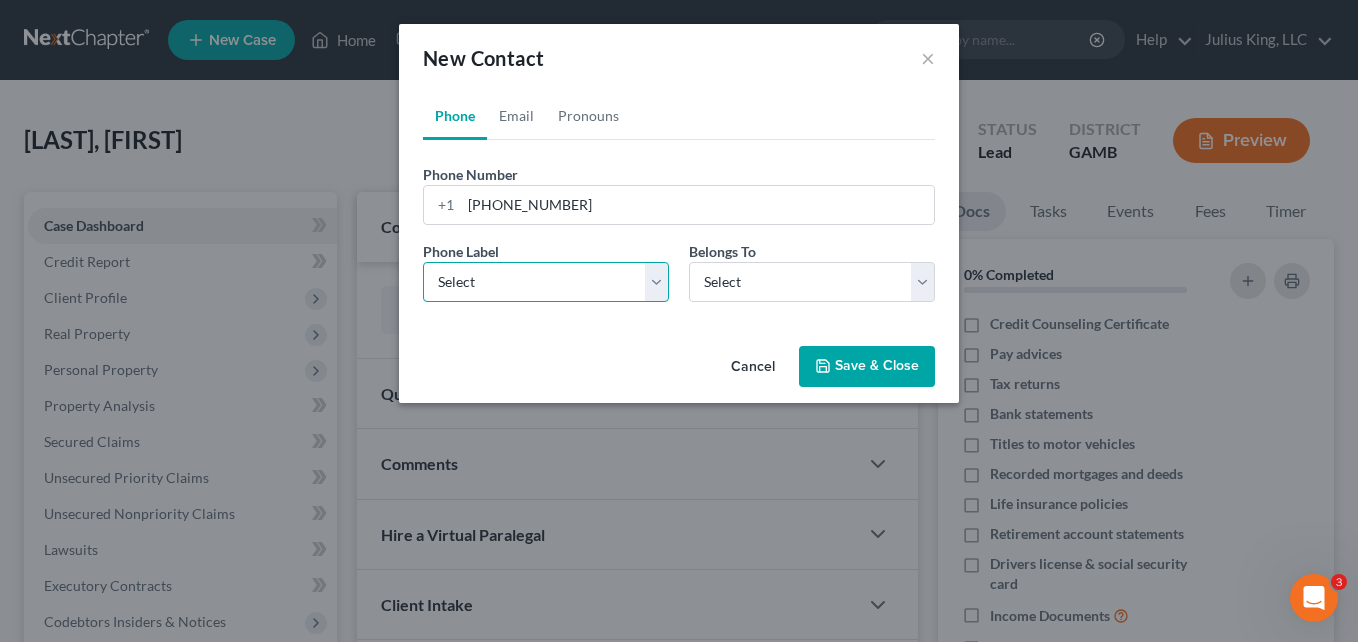 select on "0" 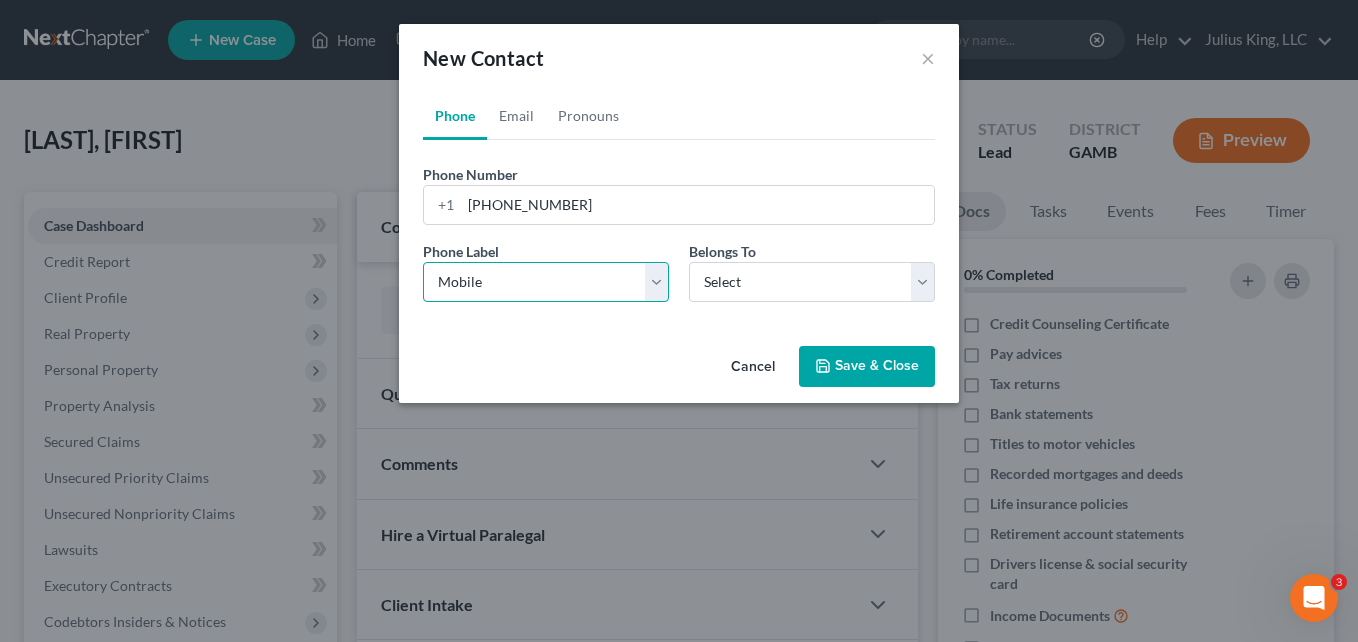 click on "Select Mobile Home Work Other" at bounding box center [546, 282] 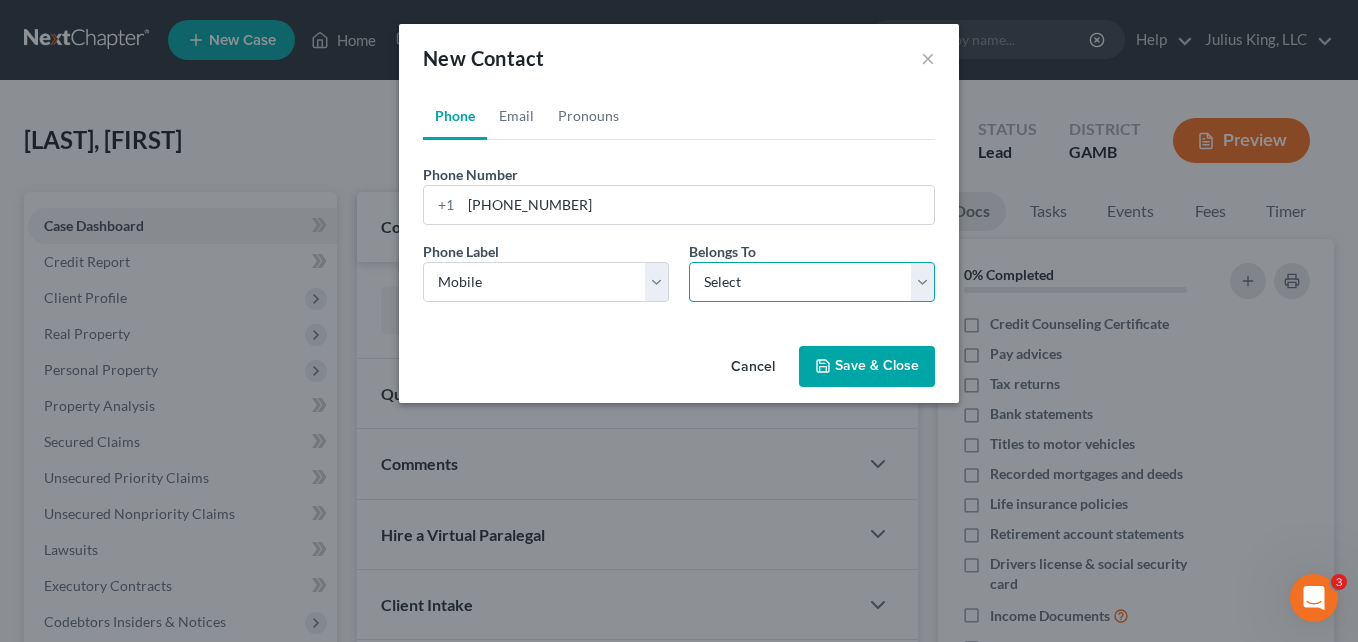 click on "Select Client Other" at bounding box center [812, 282] 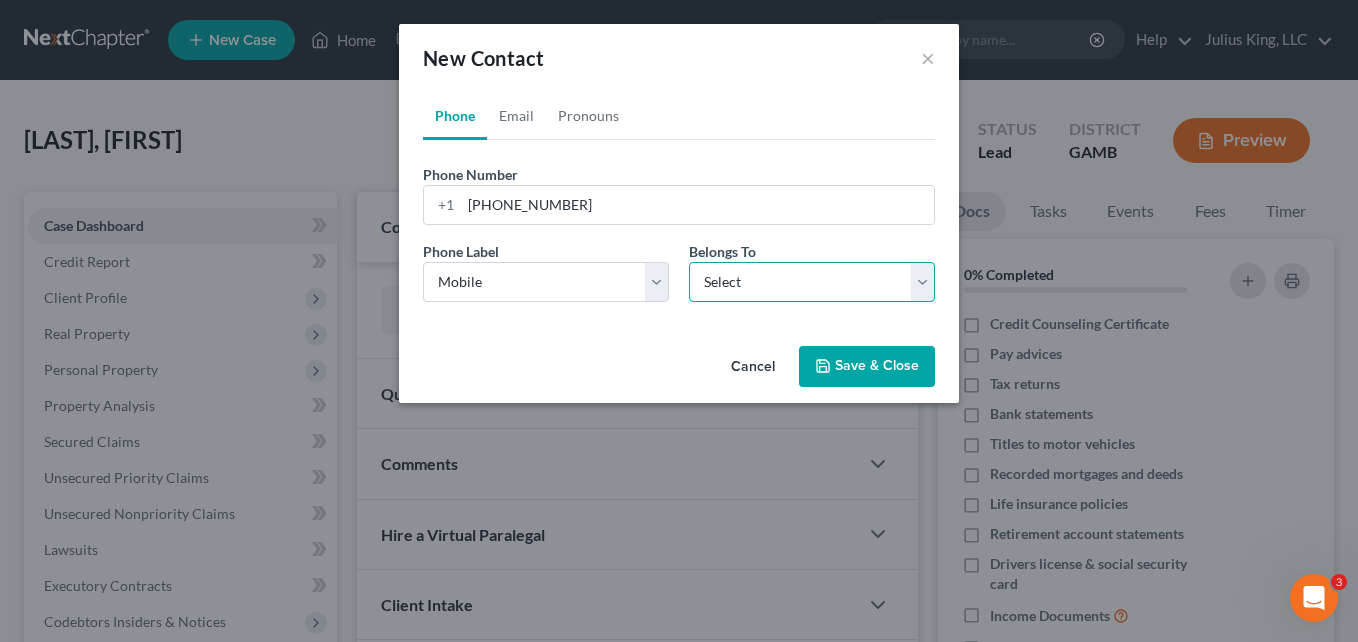 select on "0" 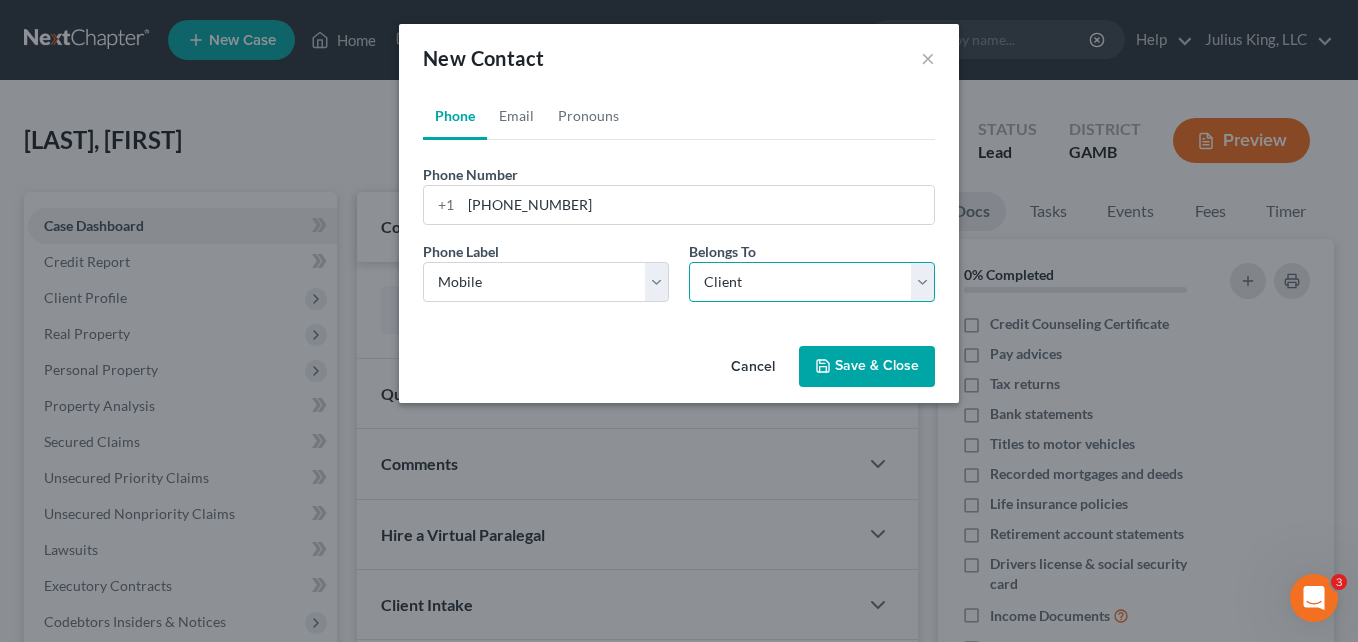 click on "Select Client Other" at bounding box center (812, 282) 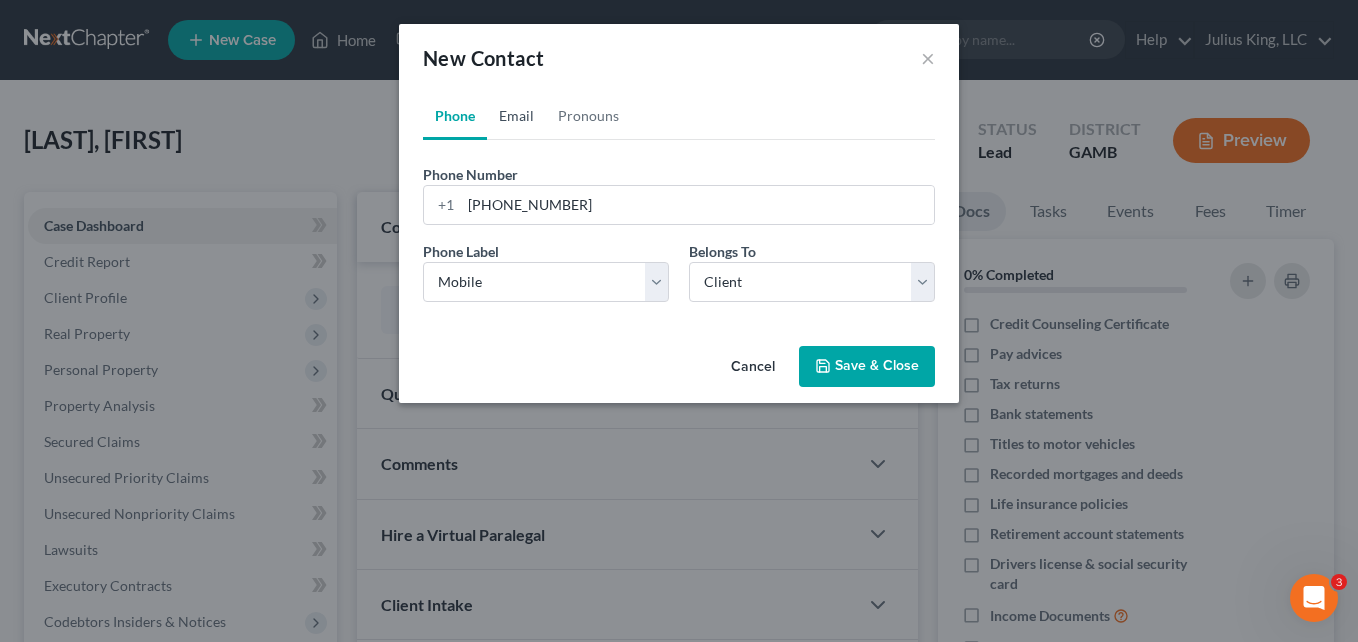 click on "Email" at bounding box center (516, 116) 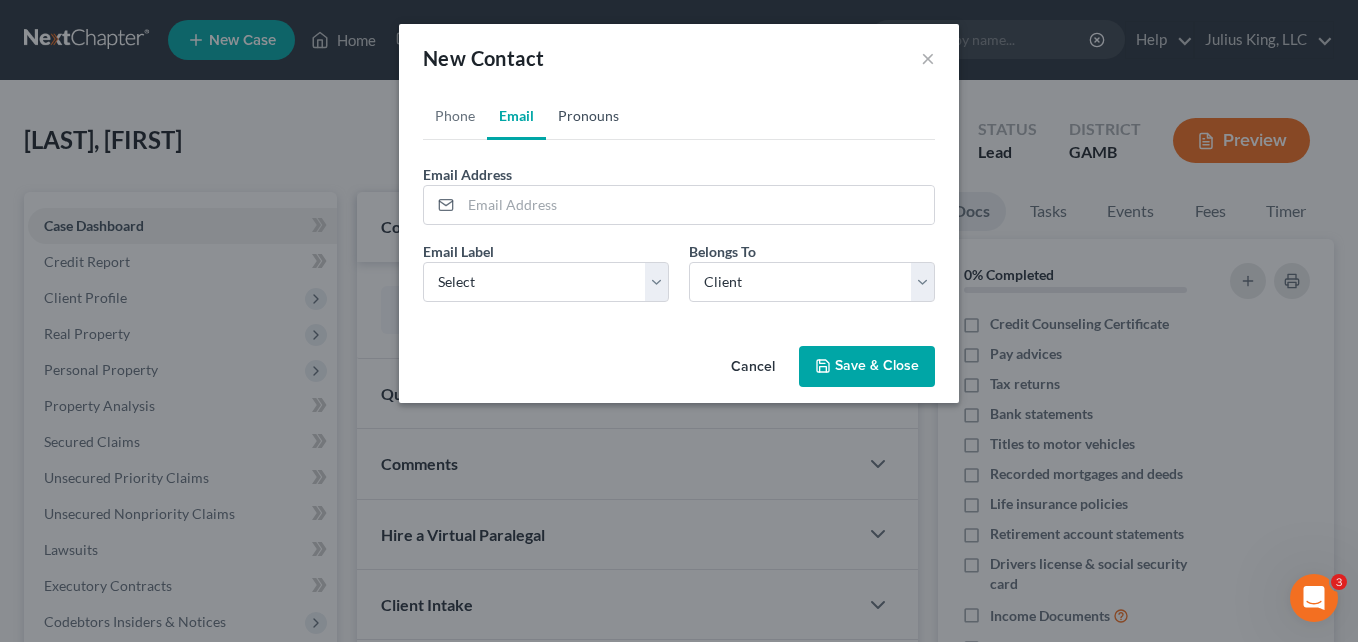 click on "Pronouns" at bounding box center (588, 116) 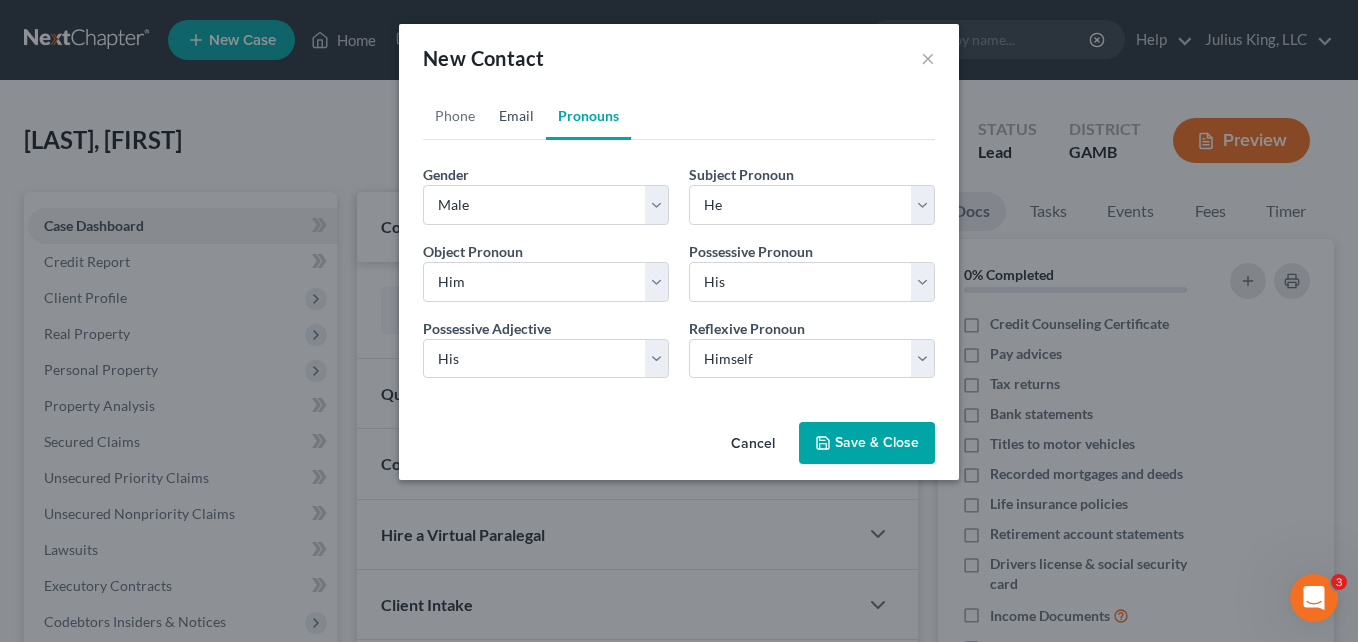 click on "Email" at bounding box center [516, 116] 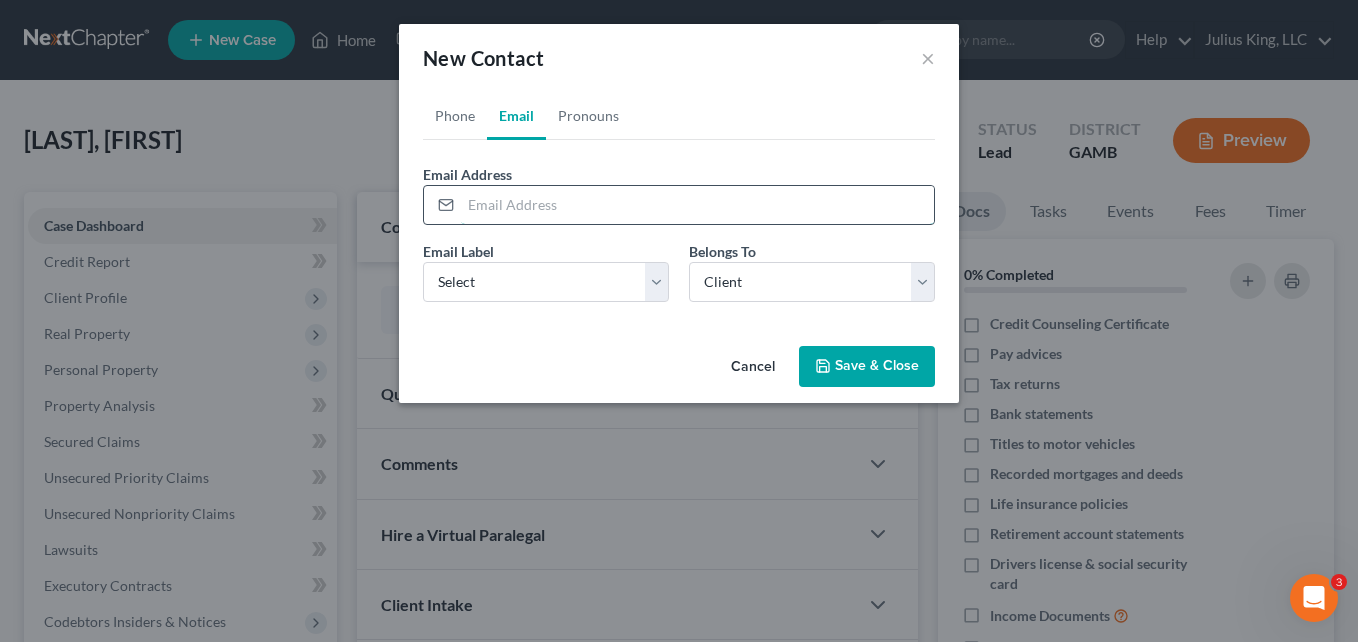 click at bounding box center [697, 205] 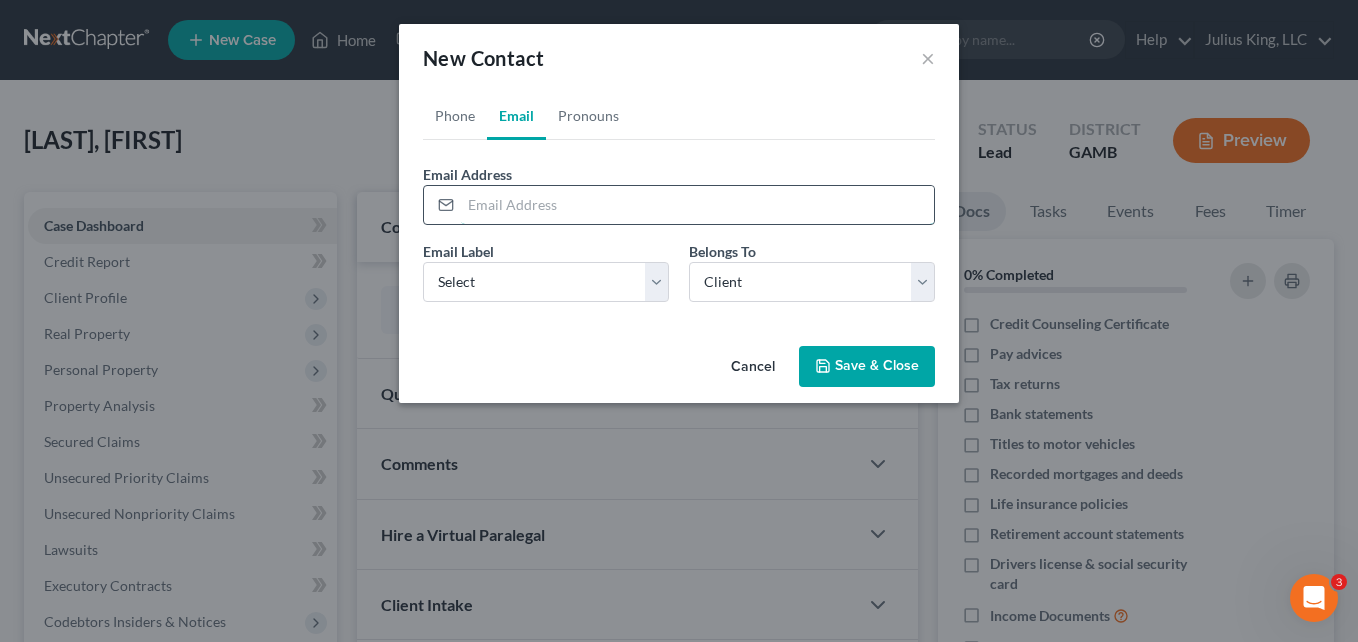 click at bounding box center (697, 205) 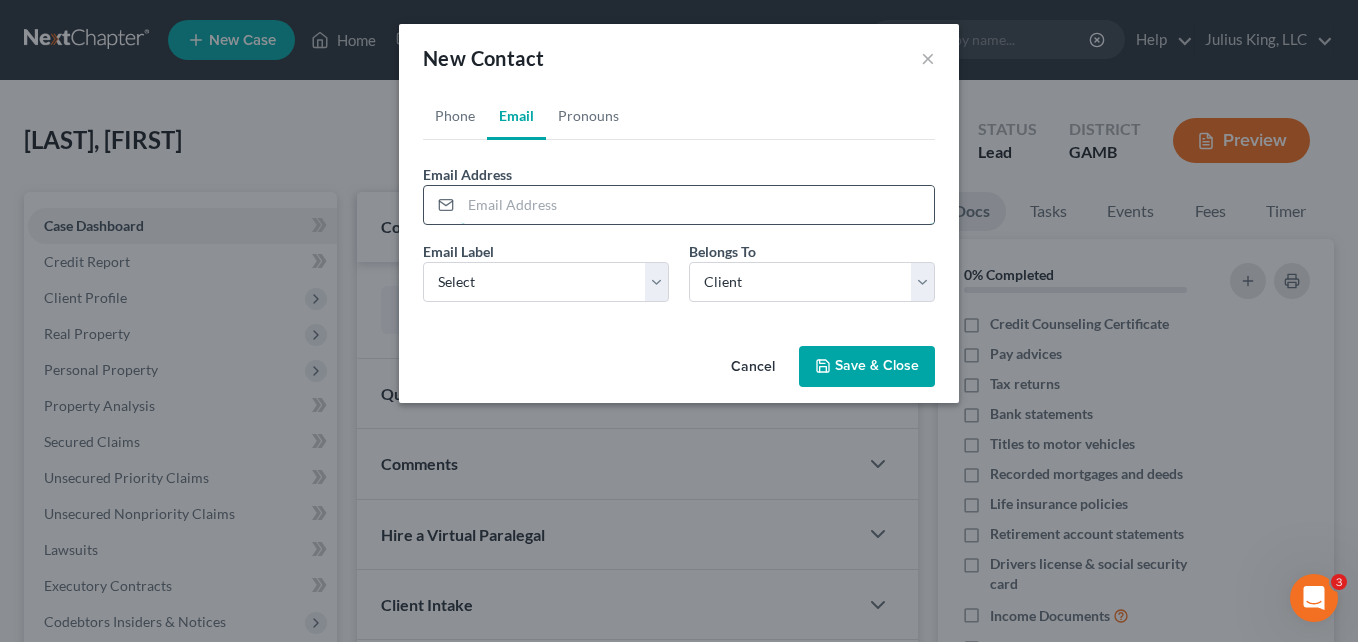 type on "." 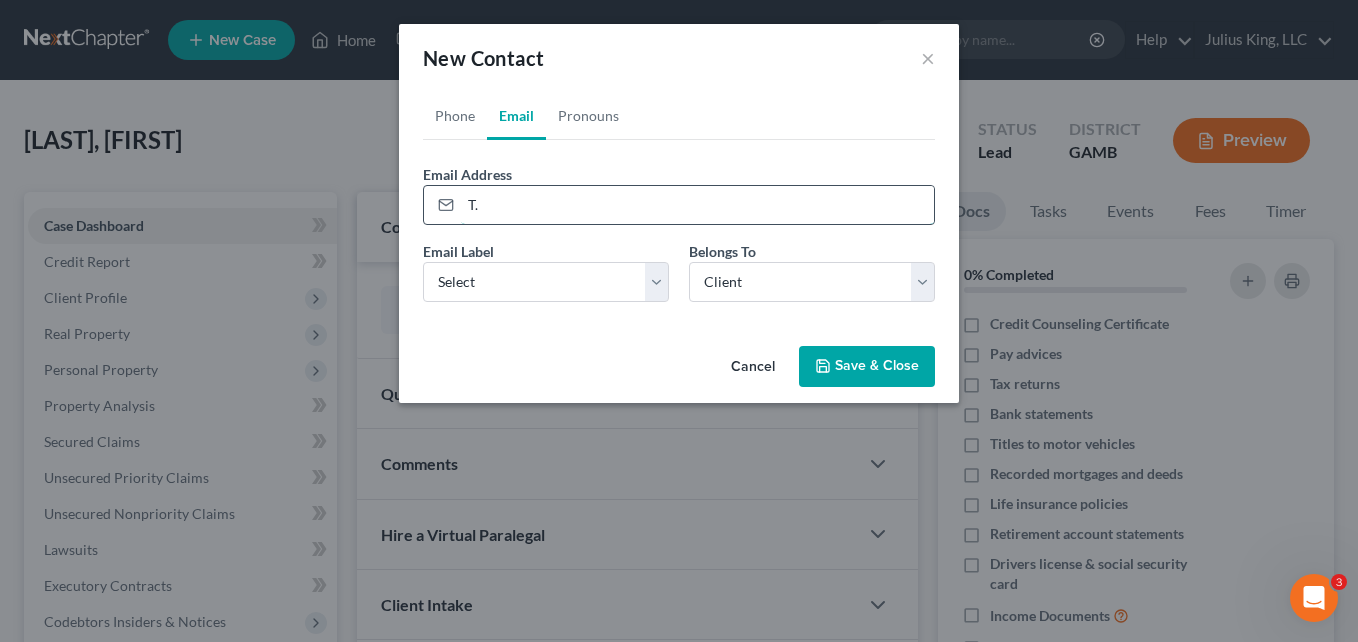 type on "T" 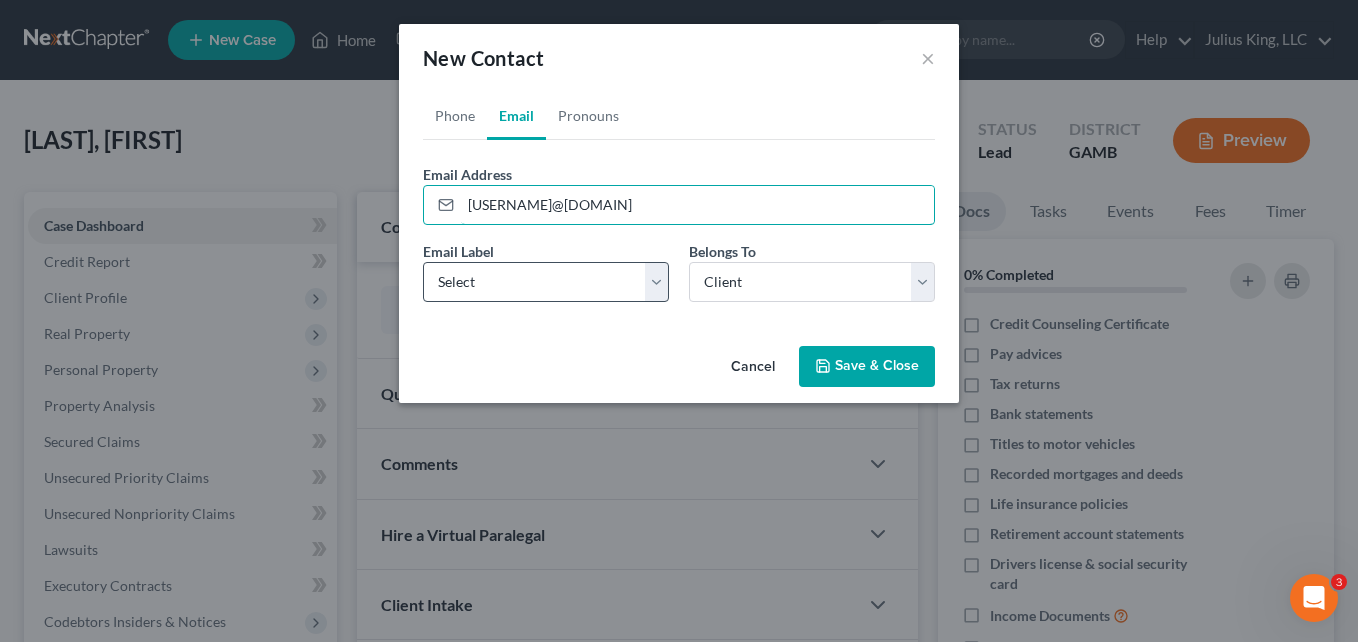 type on "[USERNAME]@[DOMAIN]" 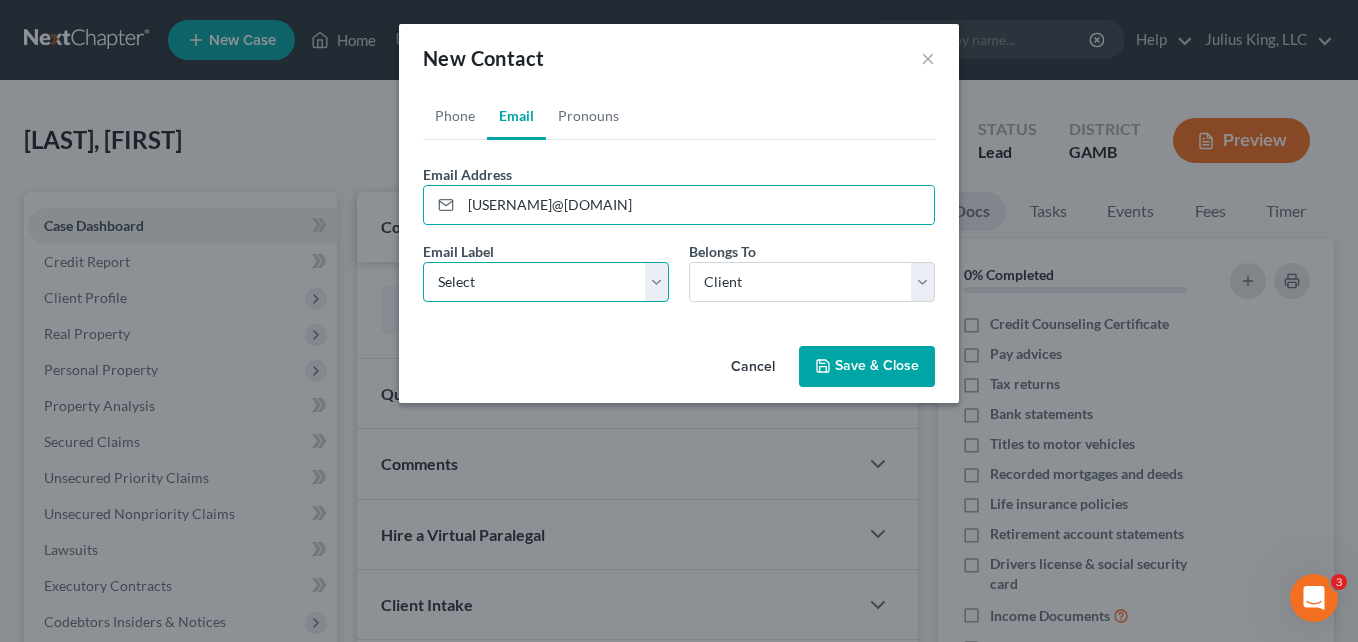 click on "Select Home Work Other" at bounding box center (546, 282) 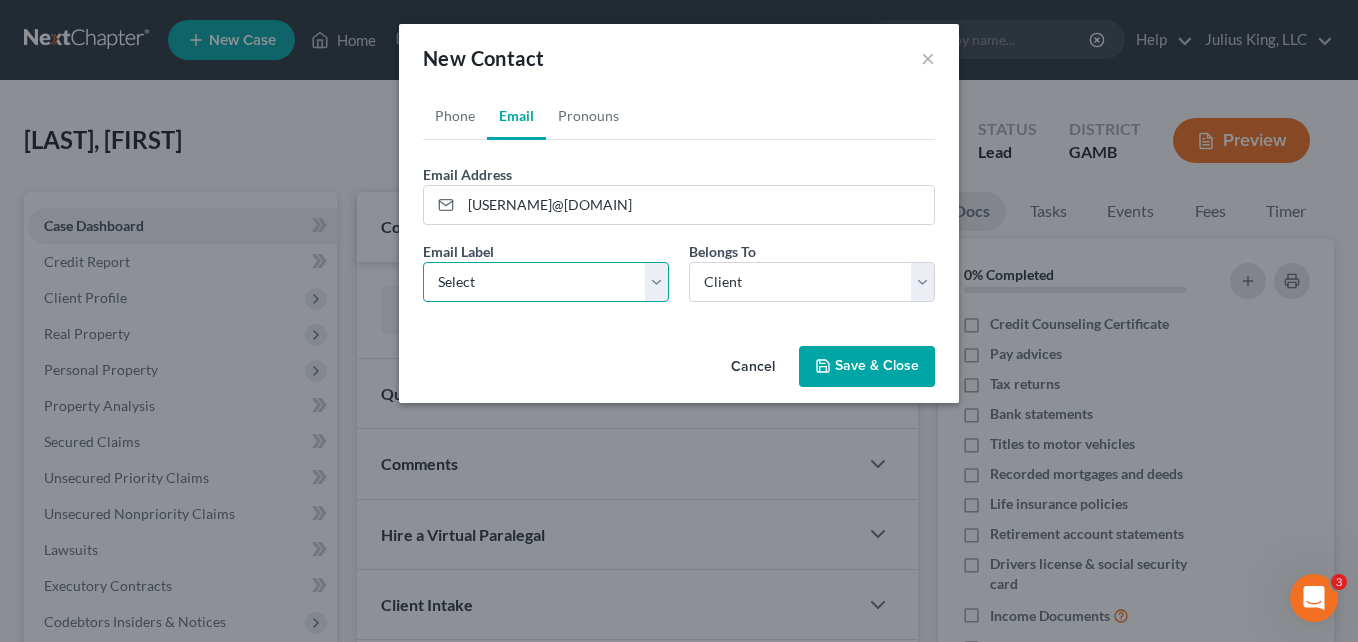 select on "2" 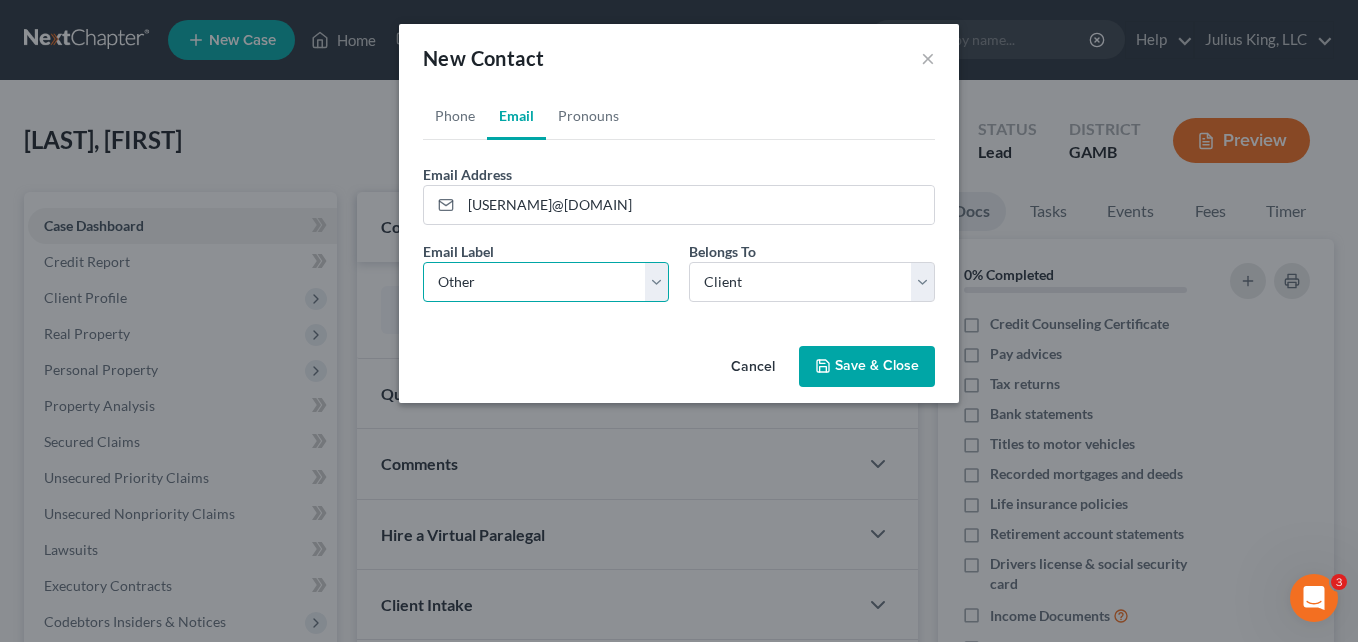 click on "Select Home Work Other" at bounding box center [546, 282] 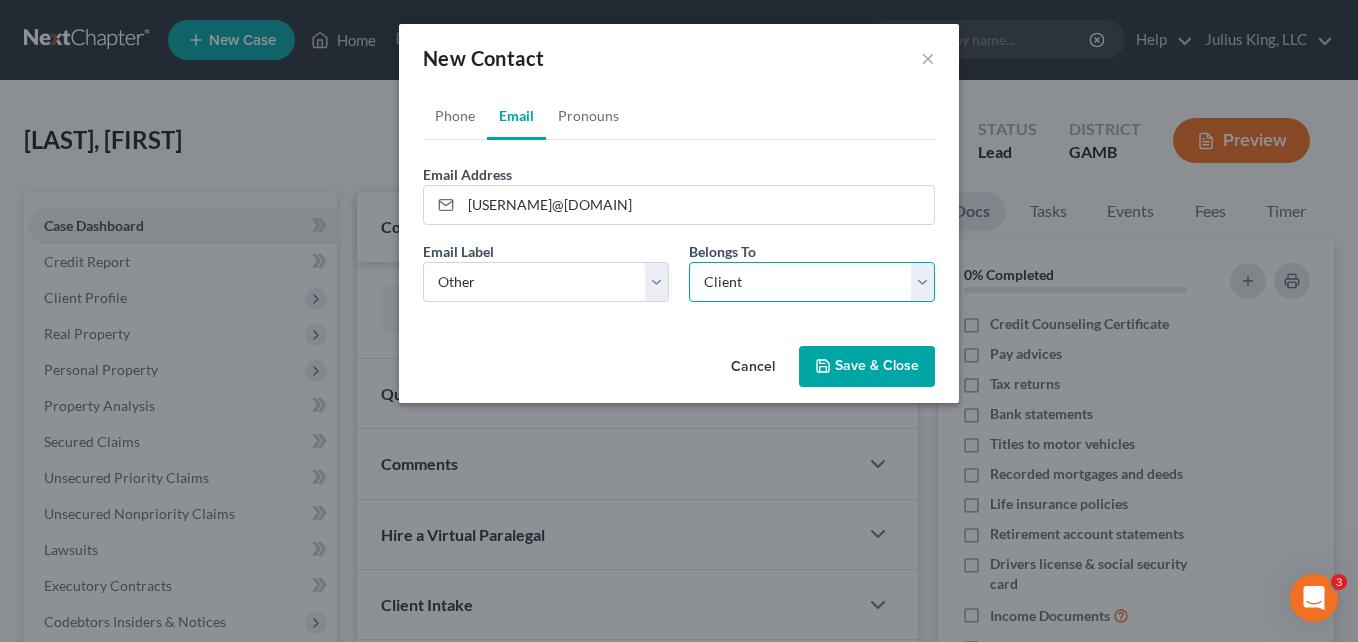 click on "Select Client Other" at bounding box center (812, 282) 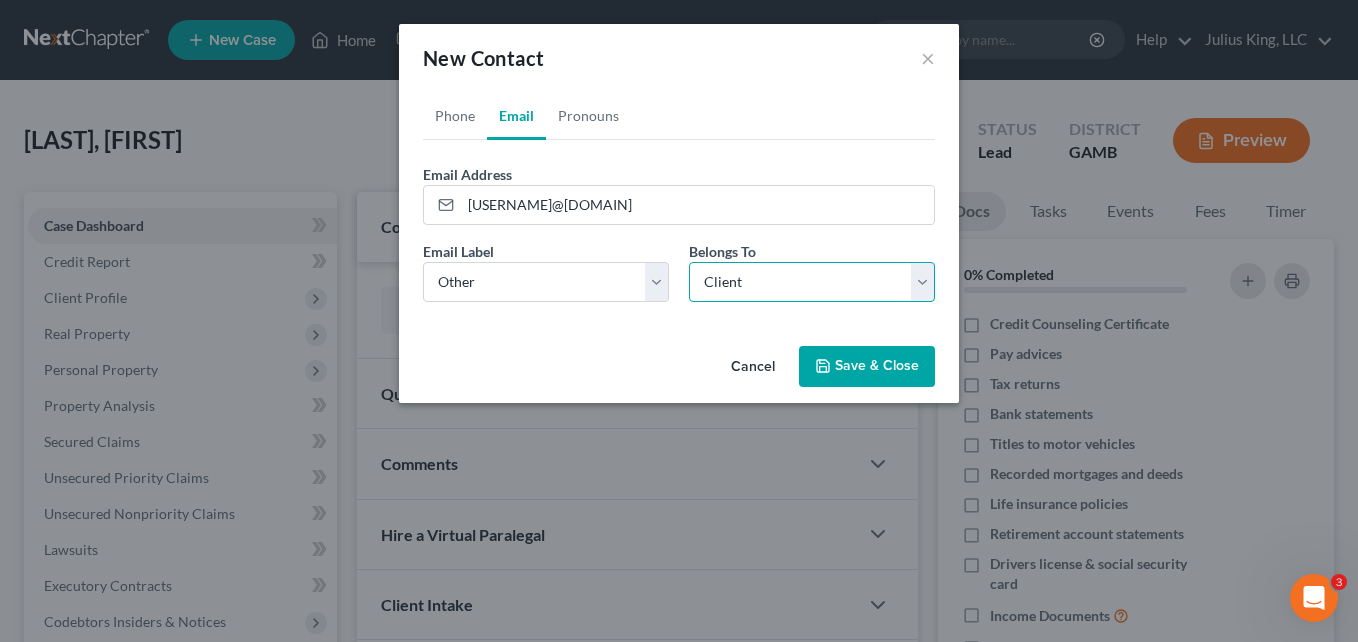 select on "1" 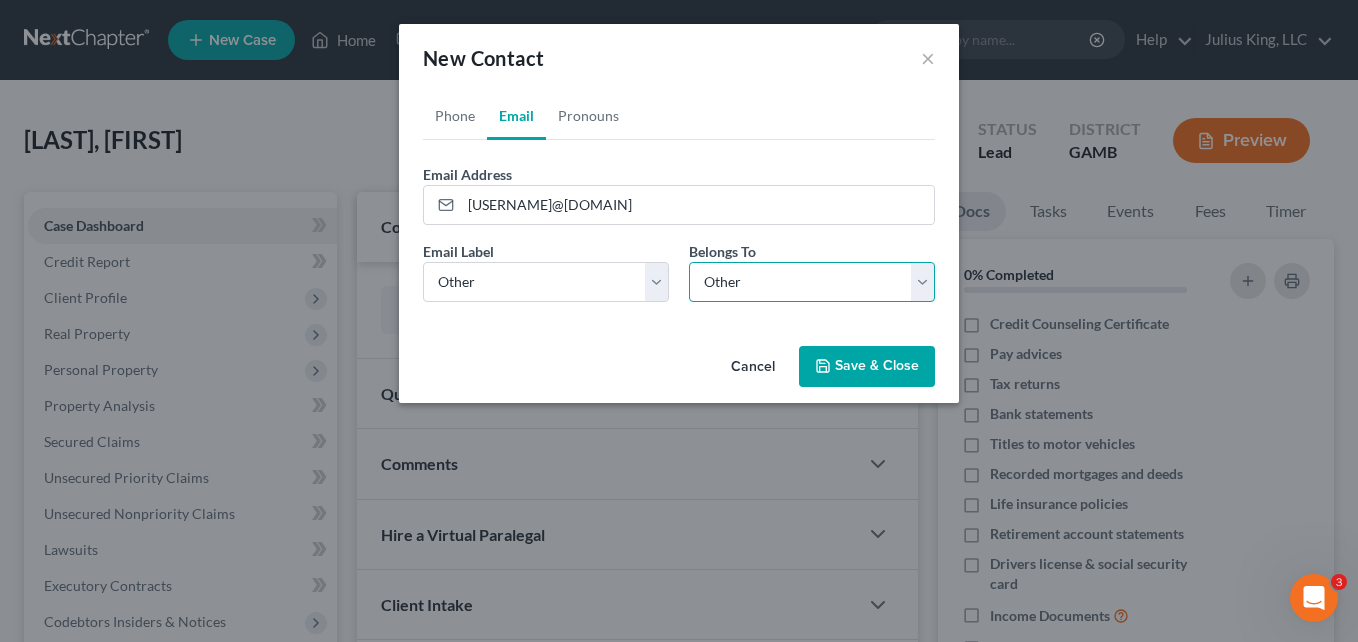click on "Select Client Other" at bounding box center [812, 282] 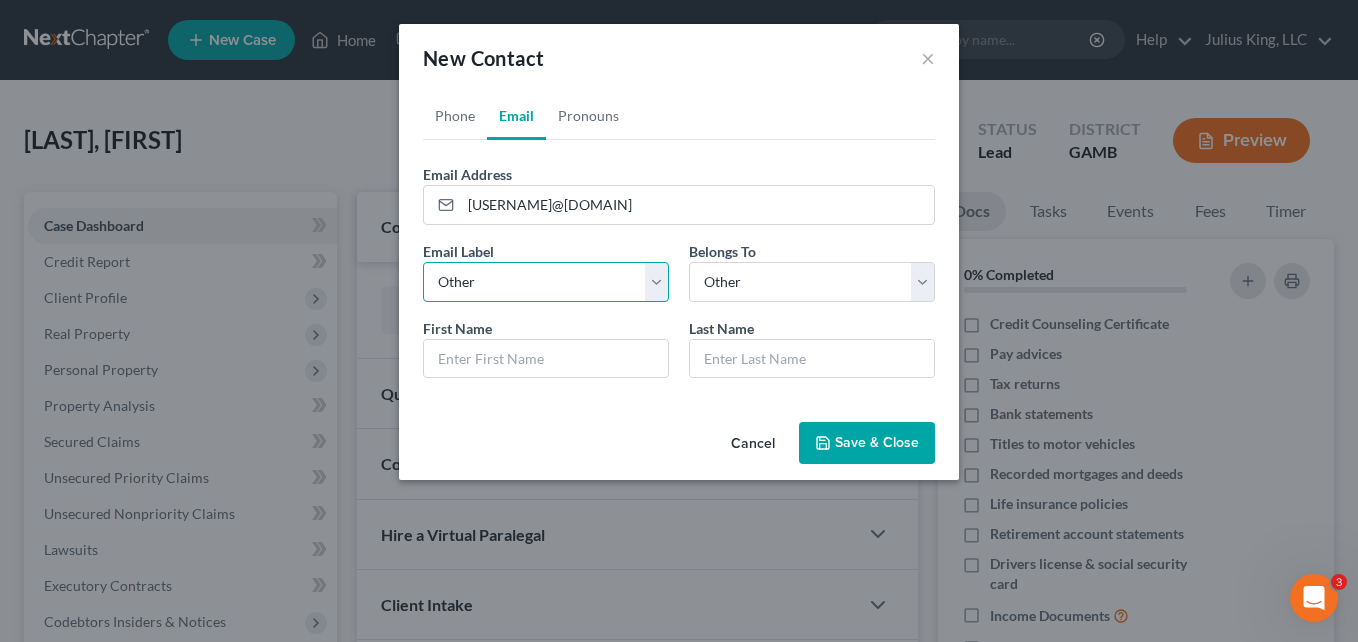 drag, startPoint x: 508, startPoint y: 282, endPoint x: 480, endPoint y: 305, distance: 36.23534 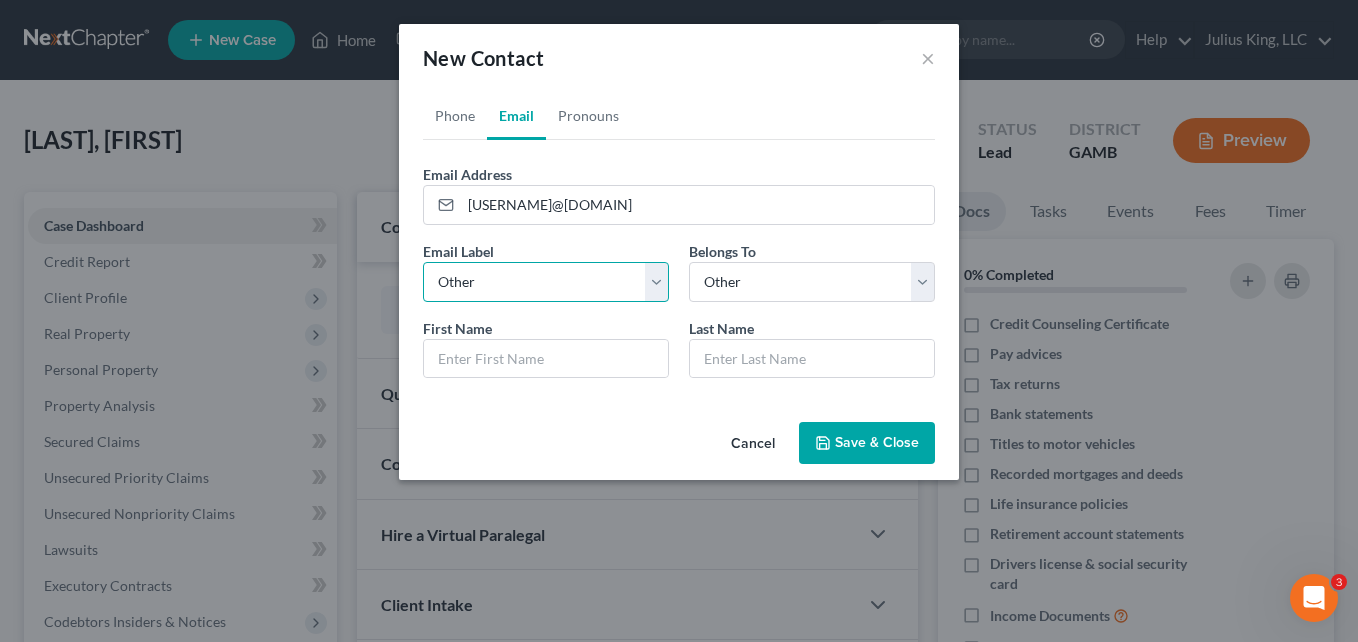 select on "0" 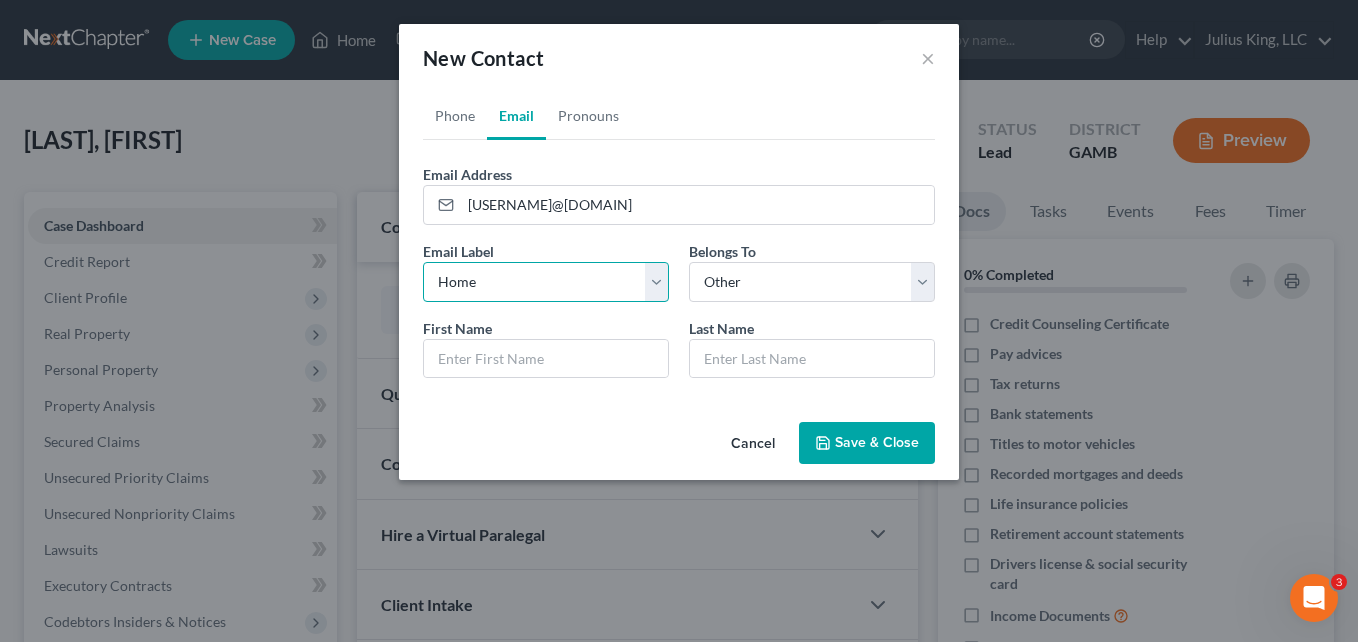 click on "Select Home Work Other" at bounding box center (546, 282) 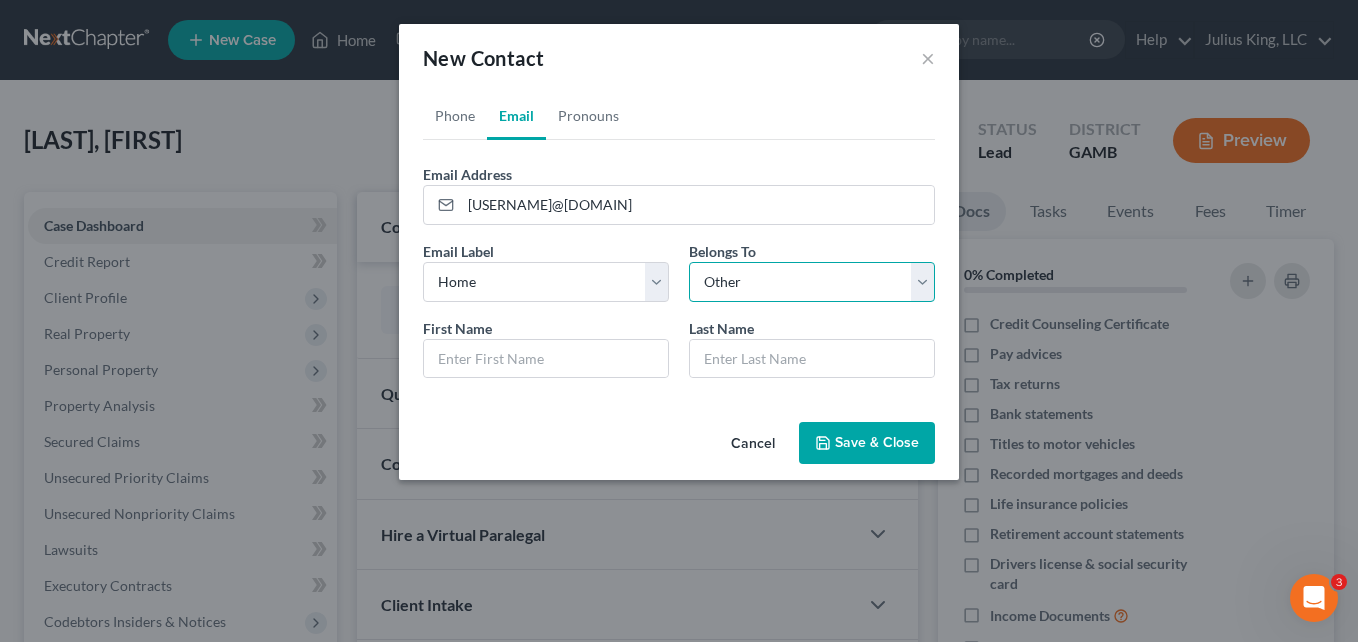 click on "Select Client Other" at bounding box center (812, 282) 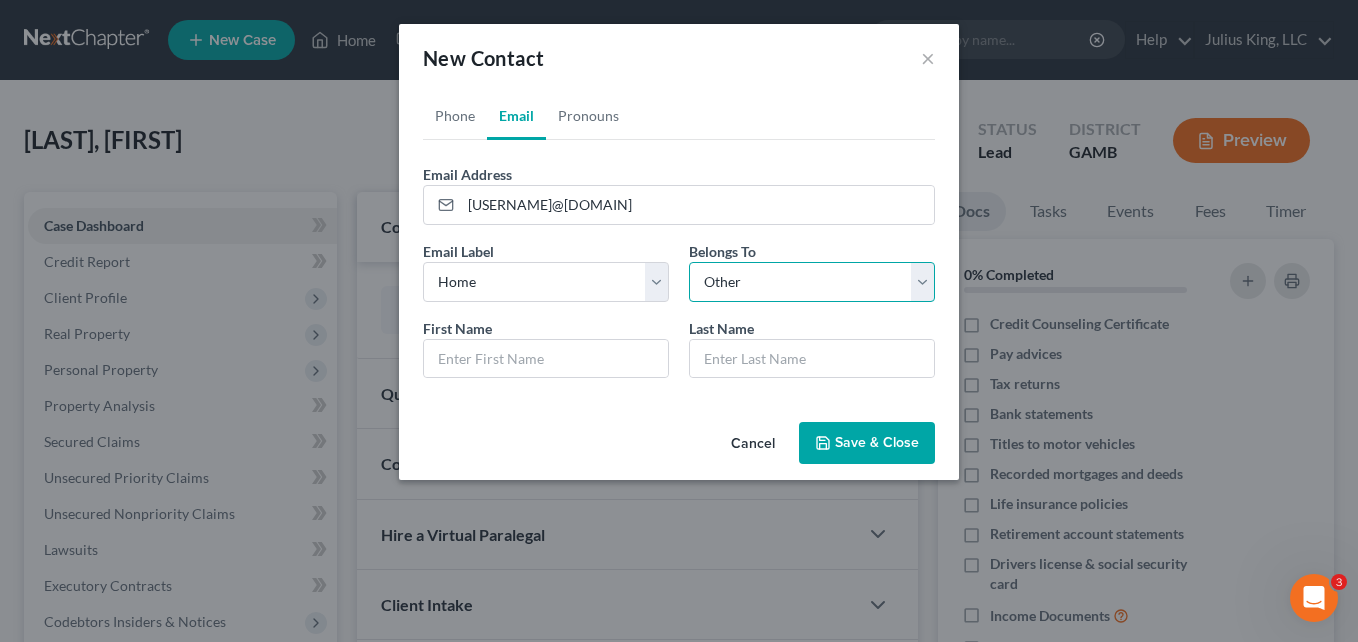 select on "0" 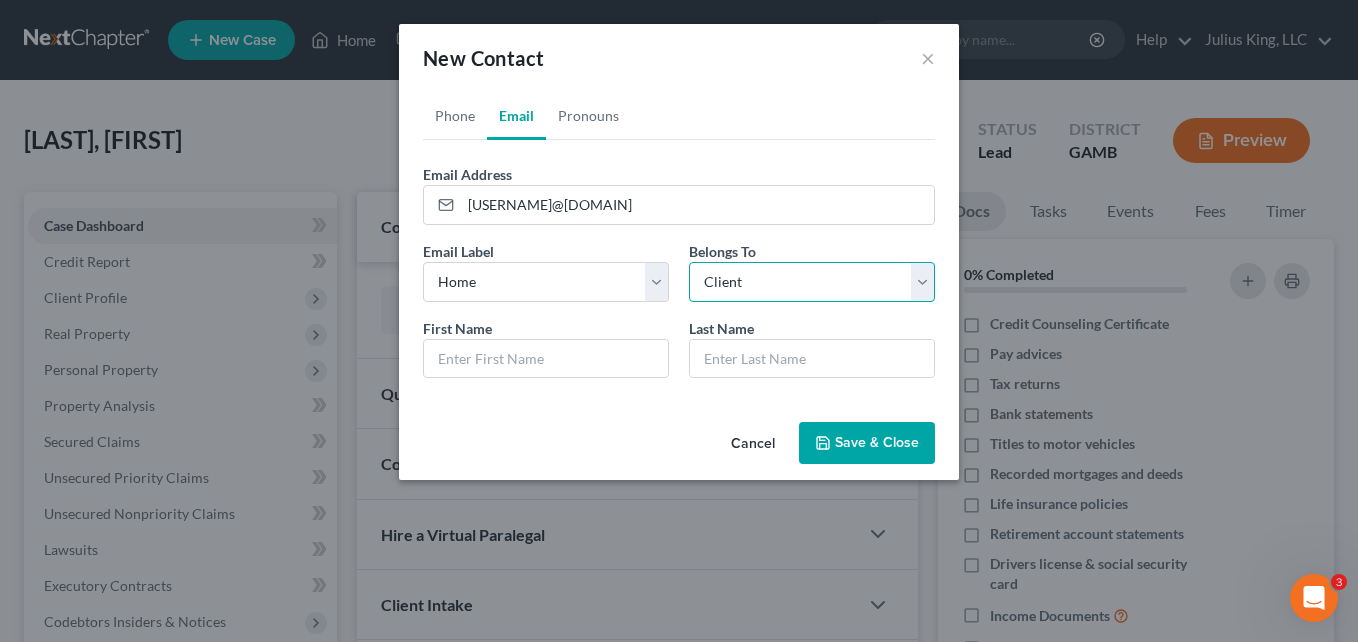 click on "Select Client Other" at bounding box center [812, 282] 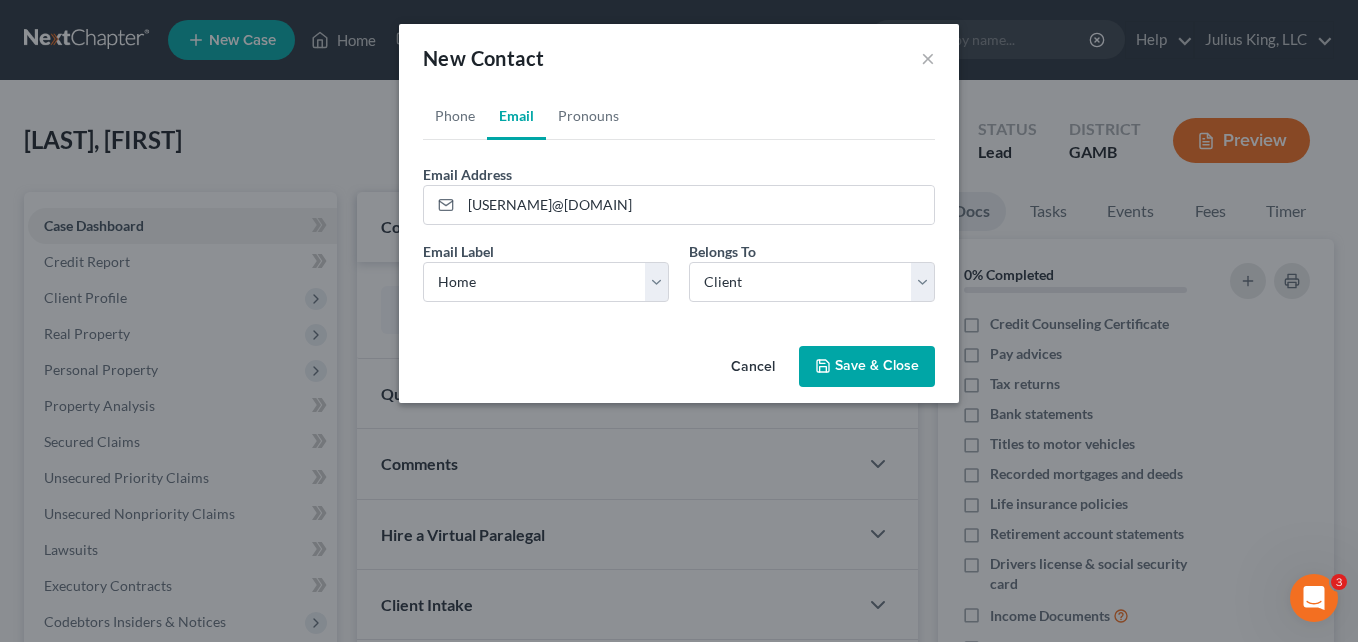 click on "Save & Close" at bounding box center [867, 367] 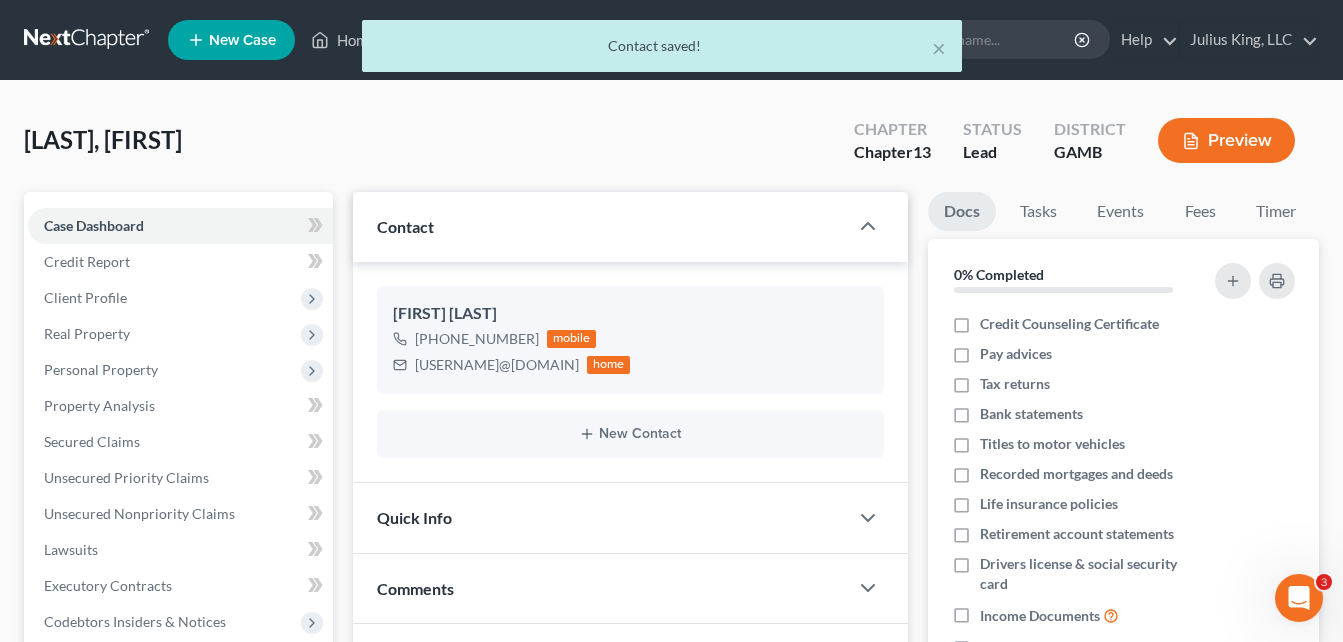 click on "[LAST], [FIRST] Upgraded Chapter Chapter  13 Status Lead District GAMB Preview" at bounding box center (671, 148) 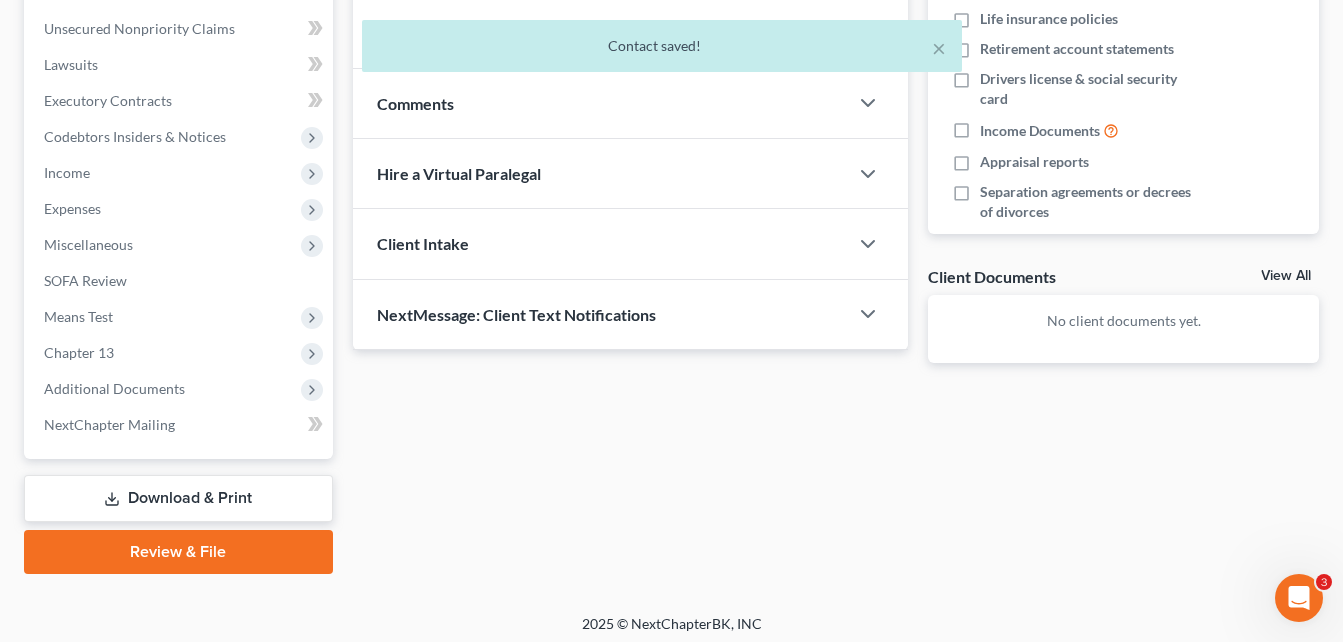 scroll, scrollTop: 493, scrollLeft: 0, axis: vertical 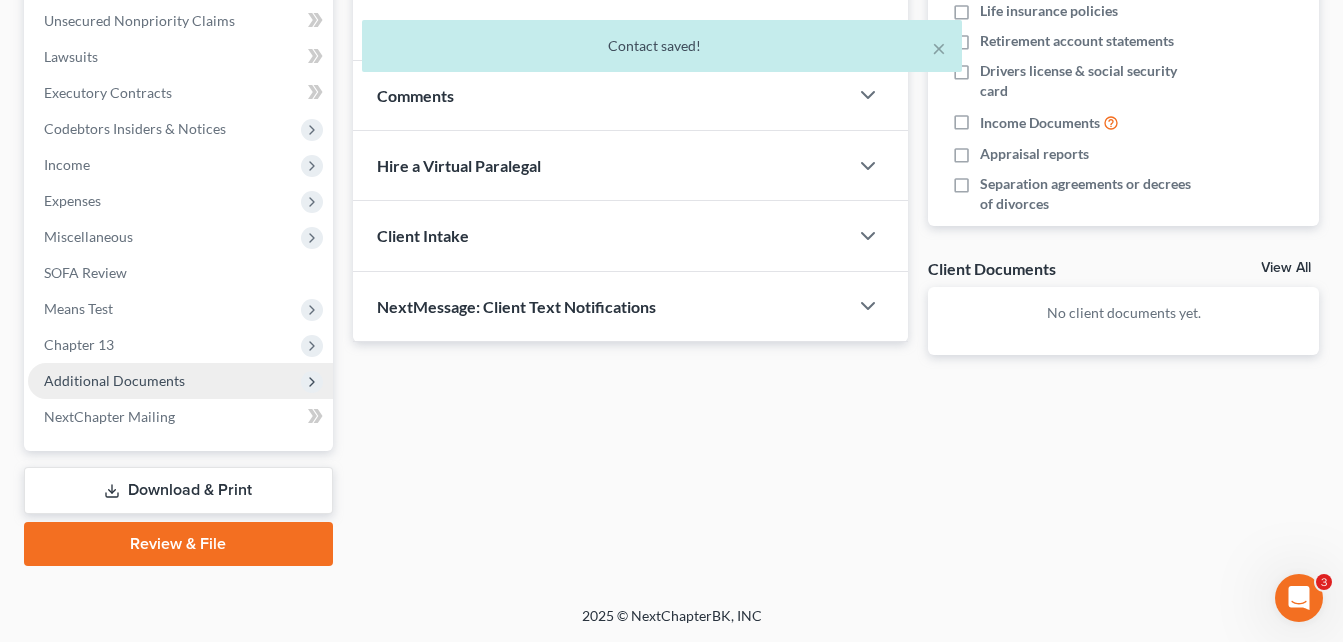 click on "Additional Documents" at bounding box center [180, 381] 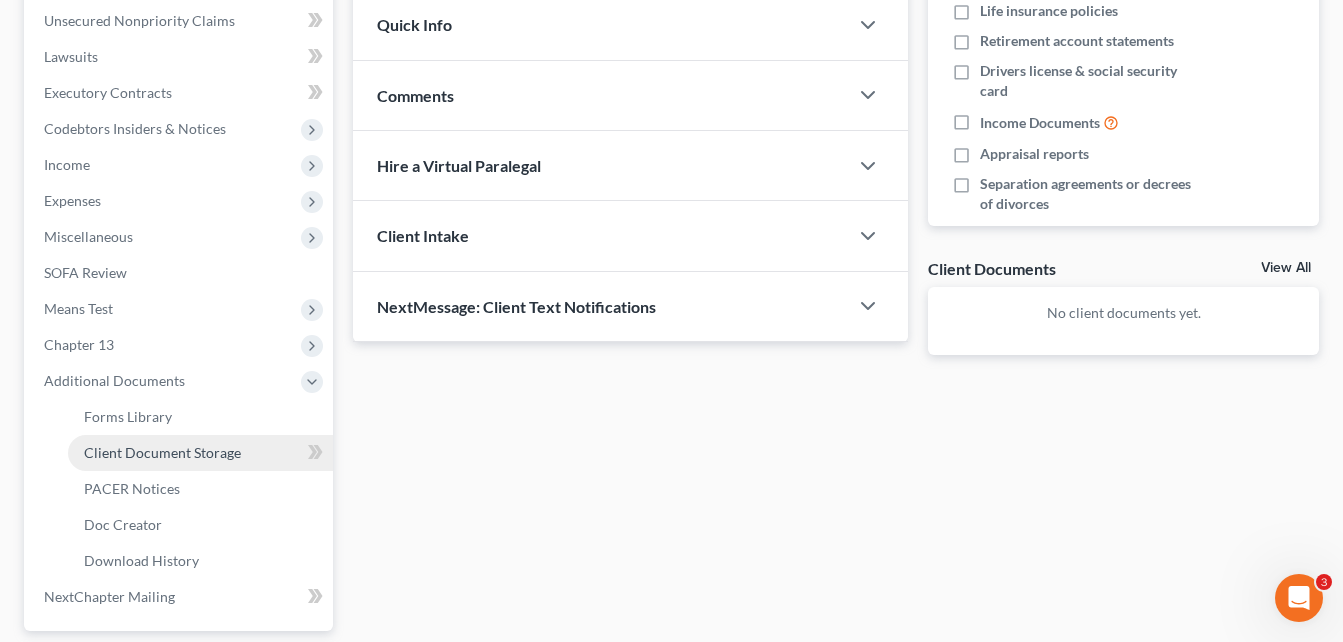 click on "Client Document Storage" at bounding box center (162, 452) 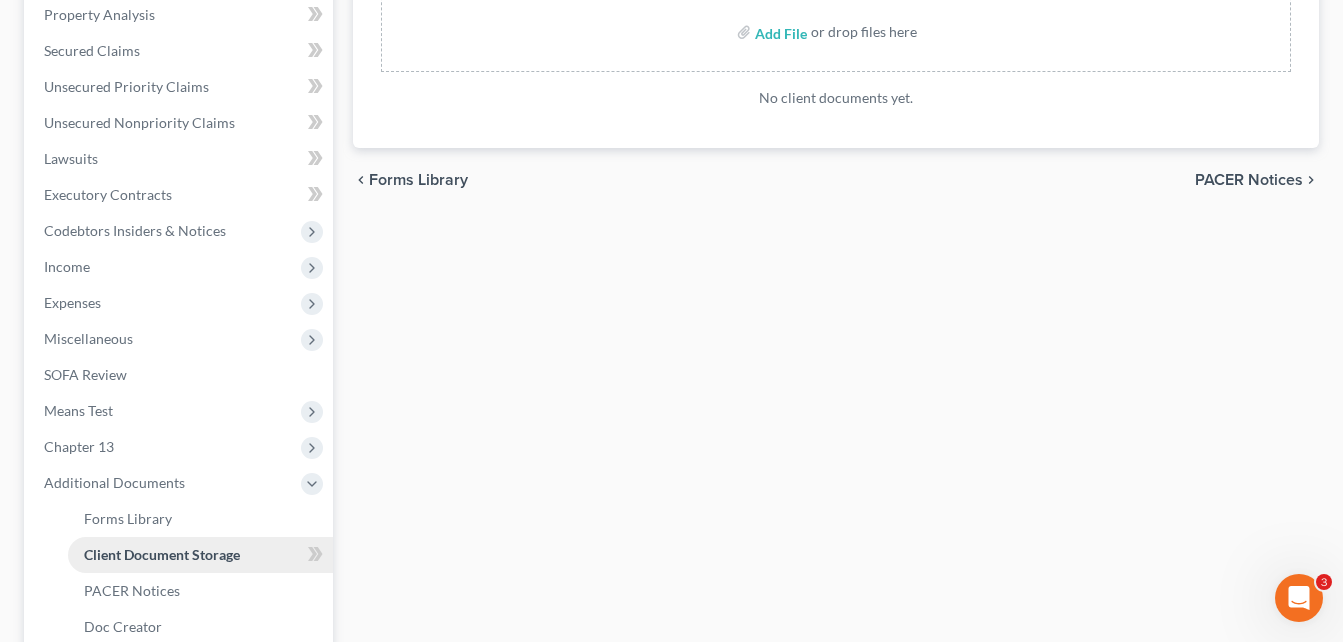 scroll, scrollTop: 0, scrollLeft: 0, axis: both 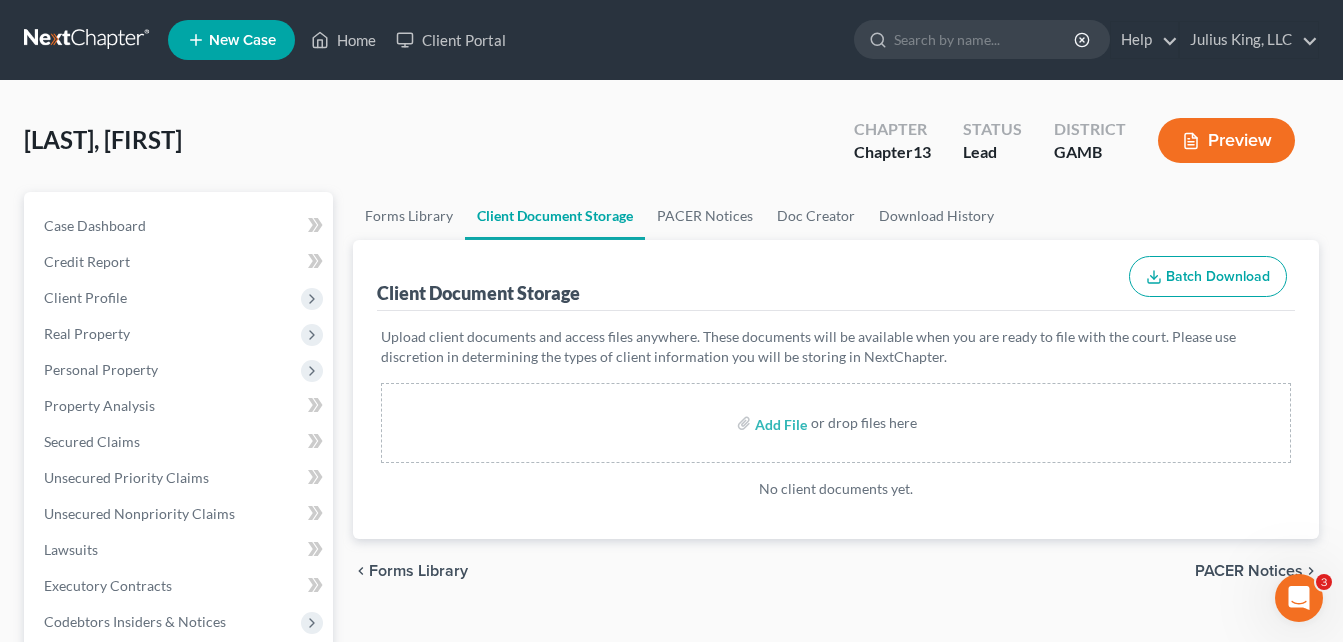 click on "Add File
or drop files here" at bounding box center [836, 423] 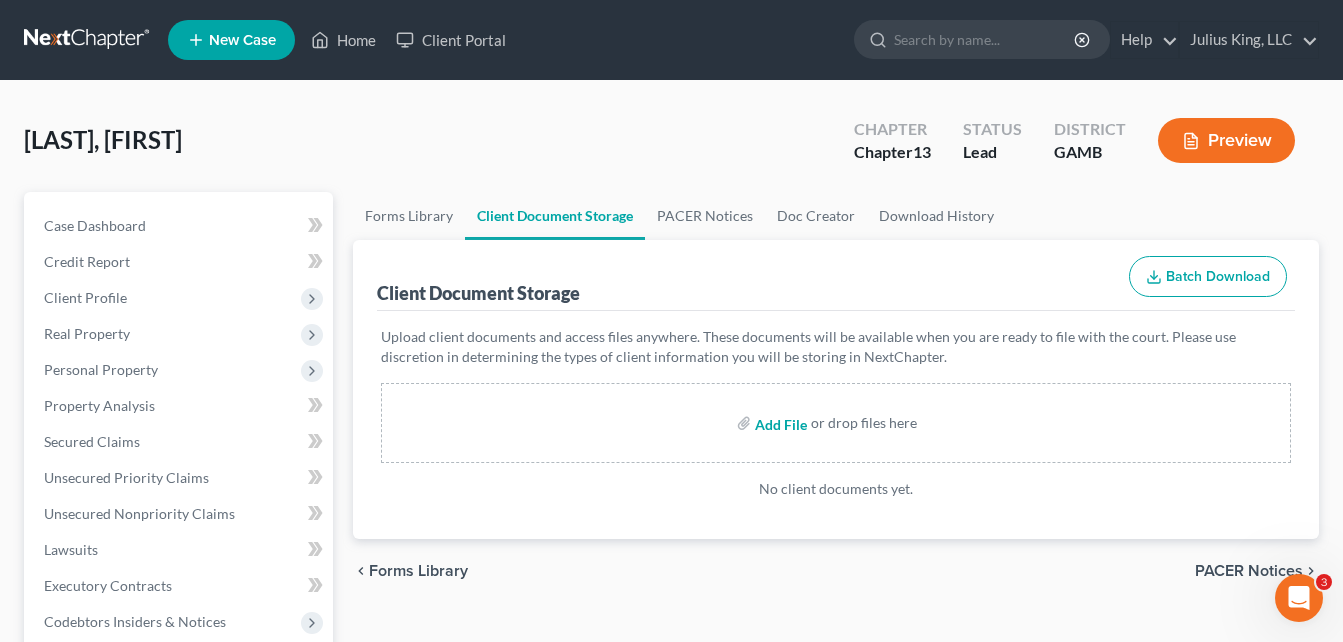 click at bounding box center [779, 423] 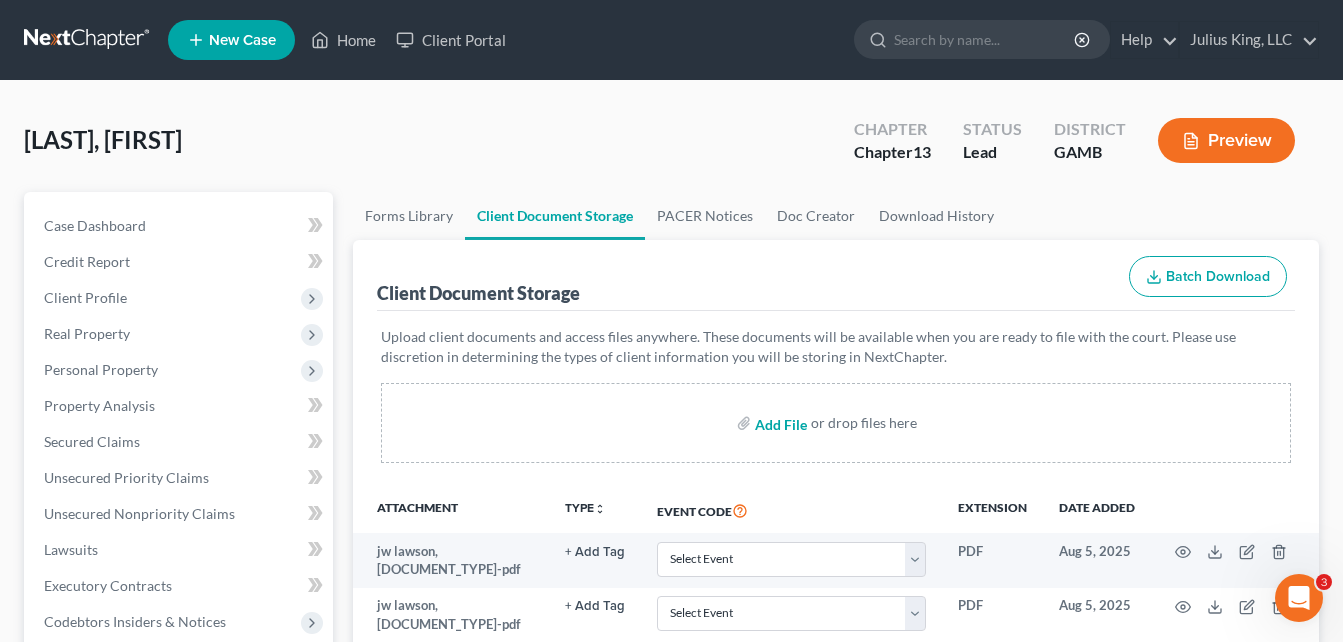 click at bounding box center [779, 423] 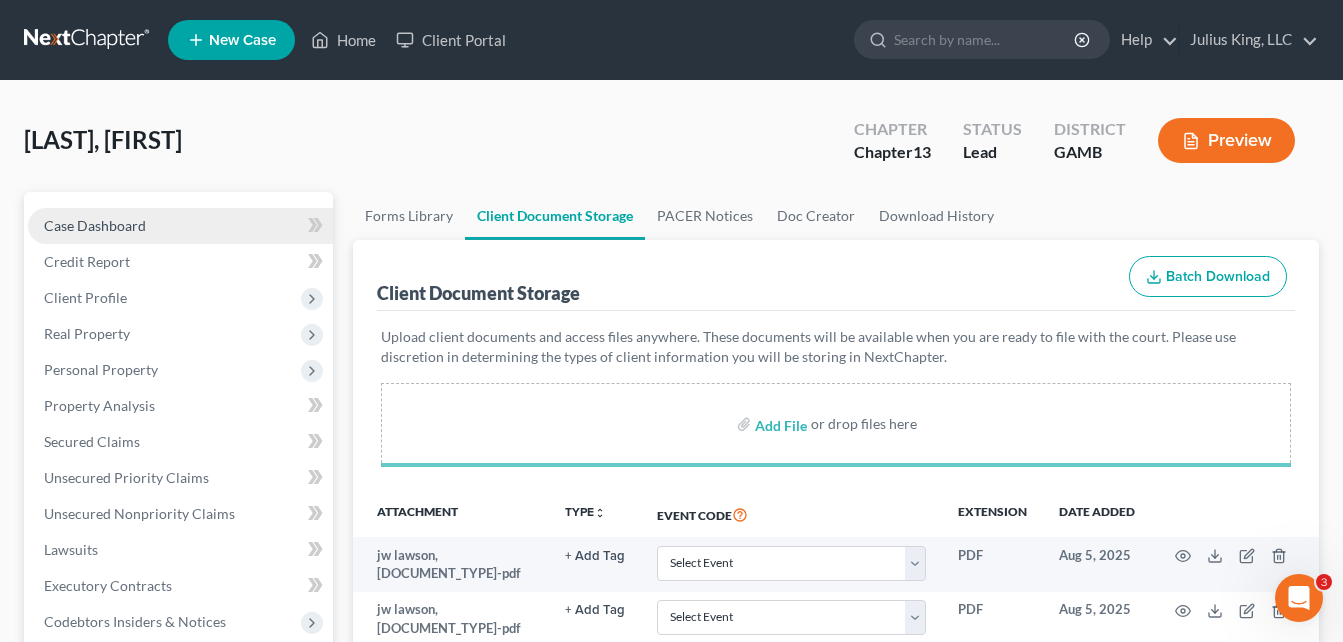 click on "Case Dashboard" at bounding box center [95, 225] 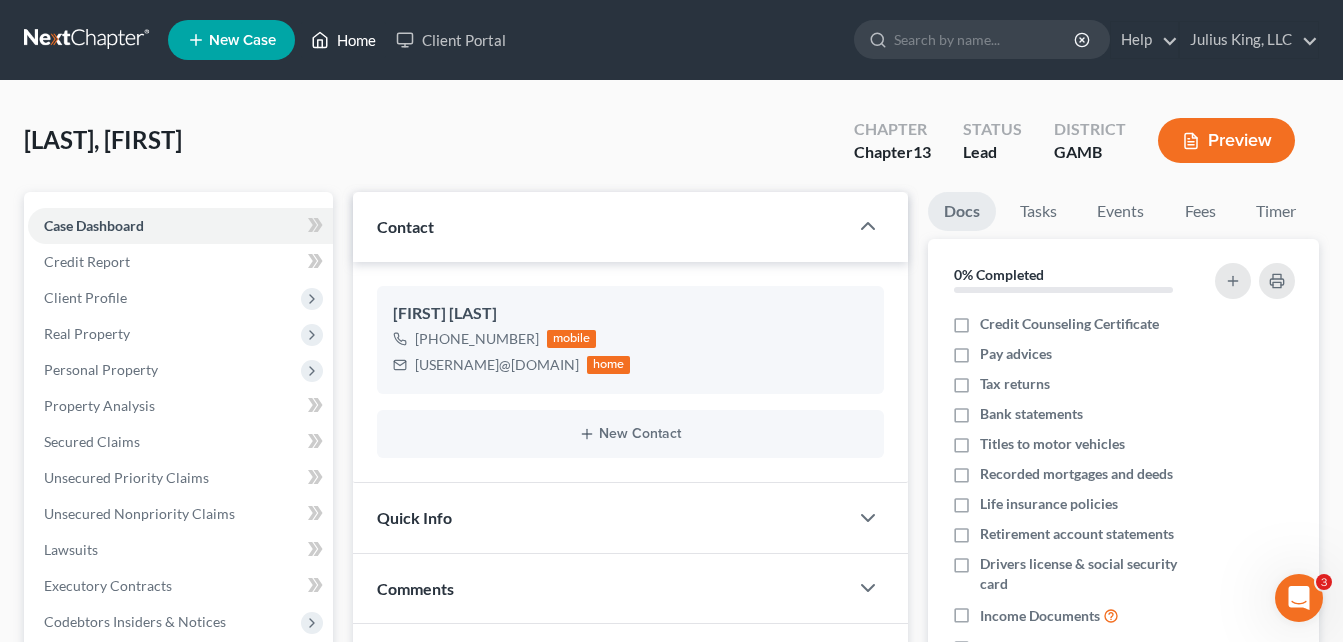 click on "Home" at bounding box center [343, 40] 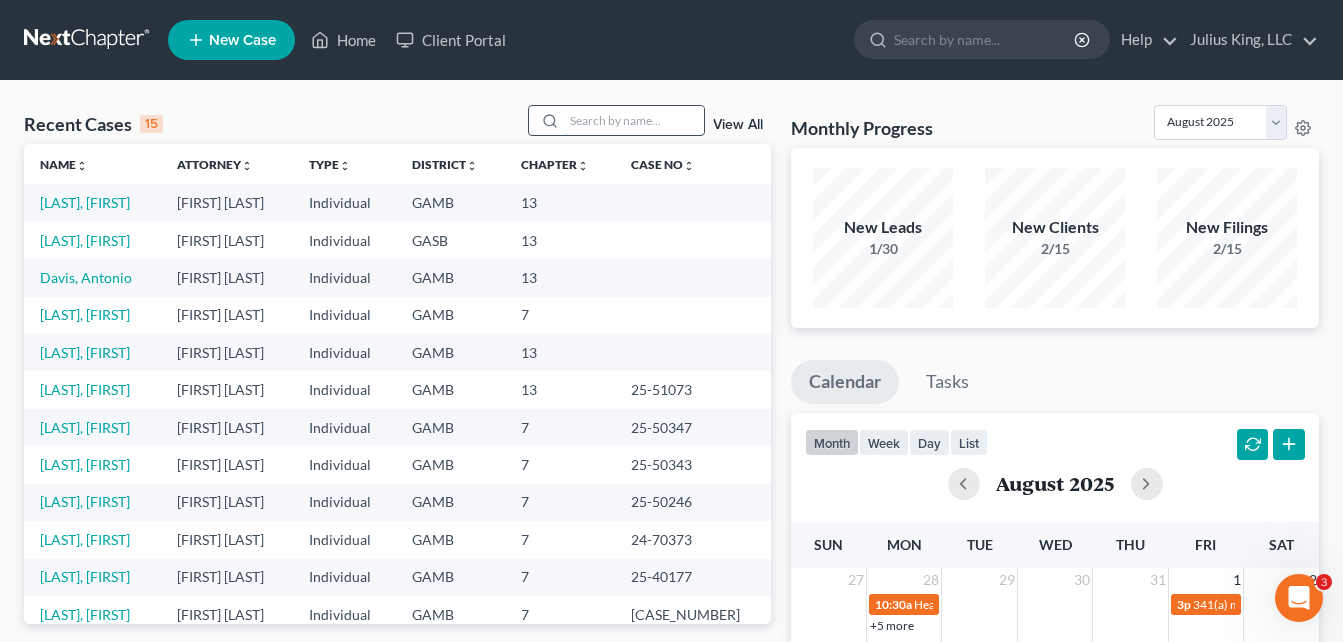 click at bounding box center [634, 120] 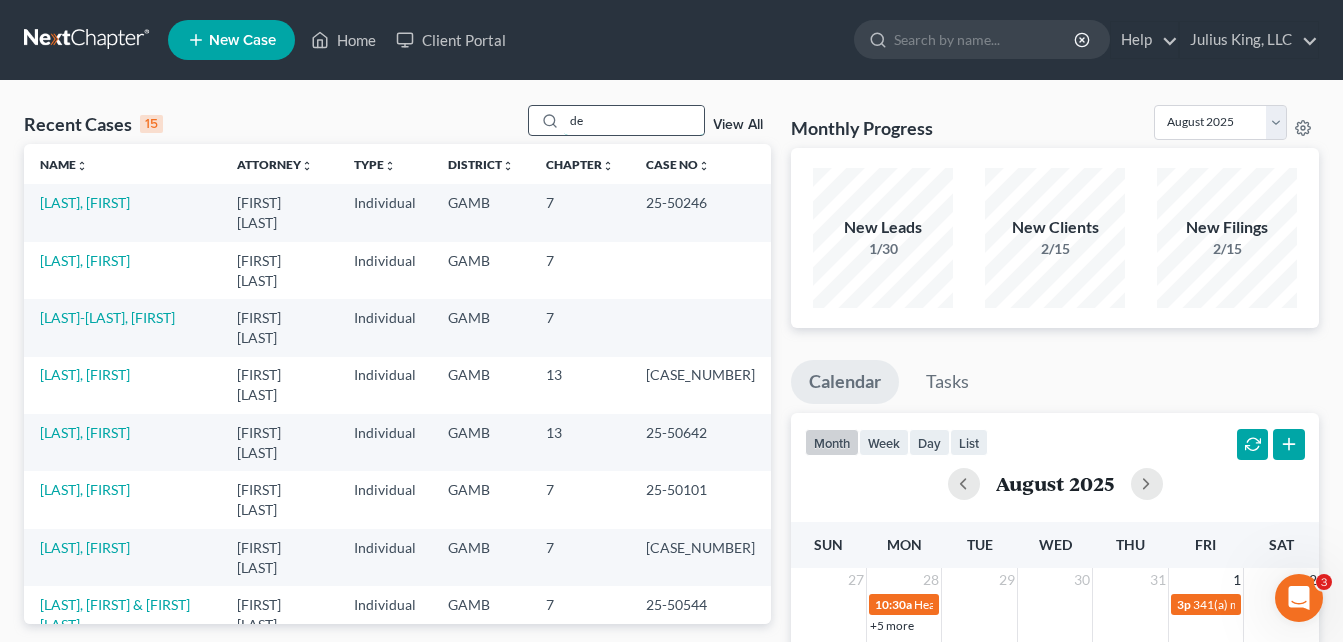 click on "de" at bounding box center [634, 120] 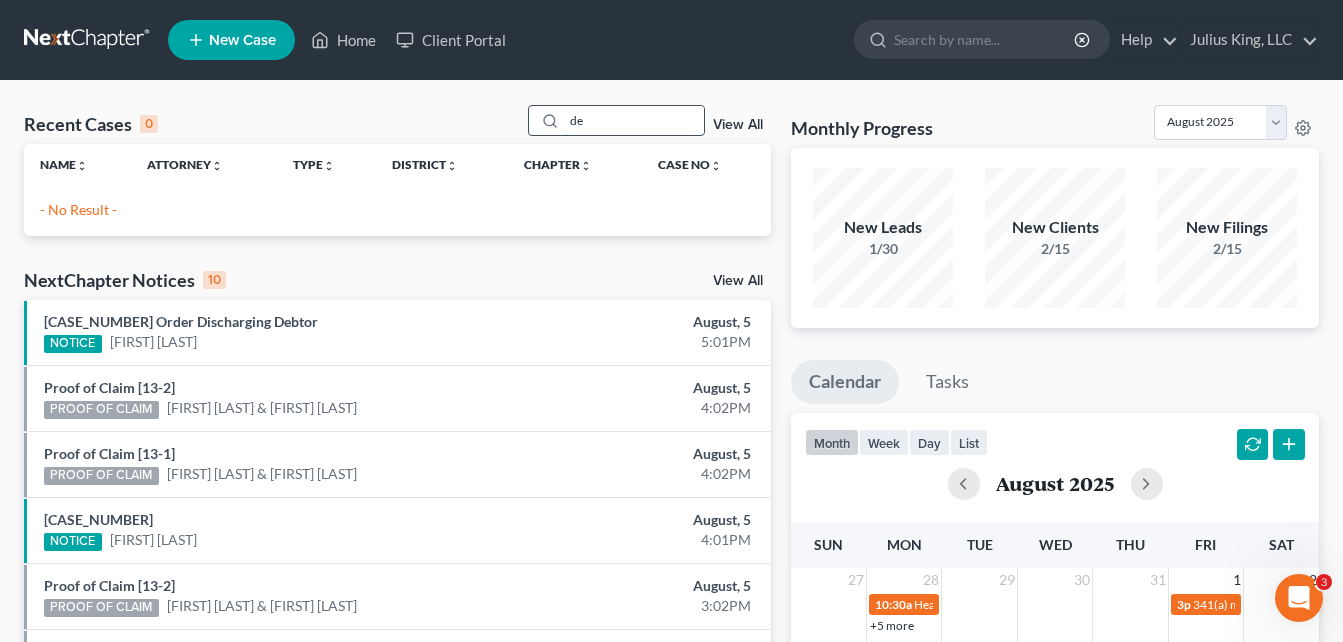 type on "d" 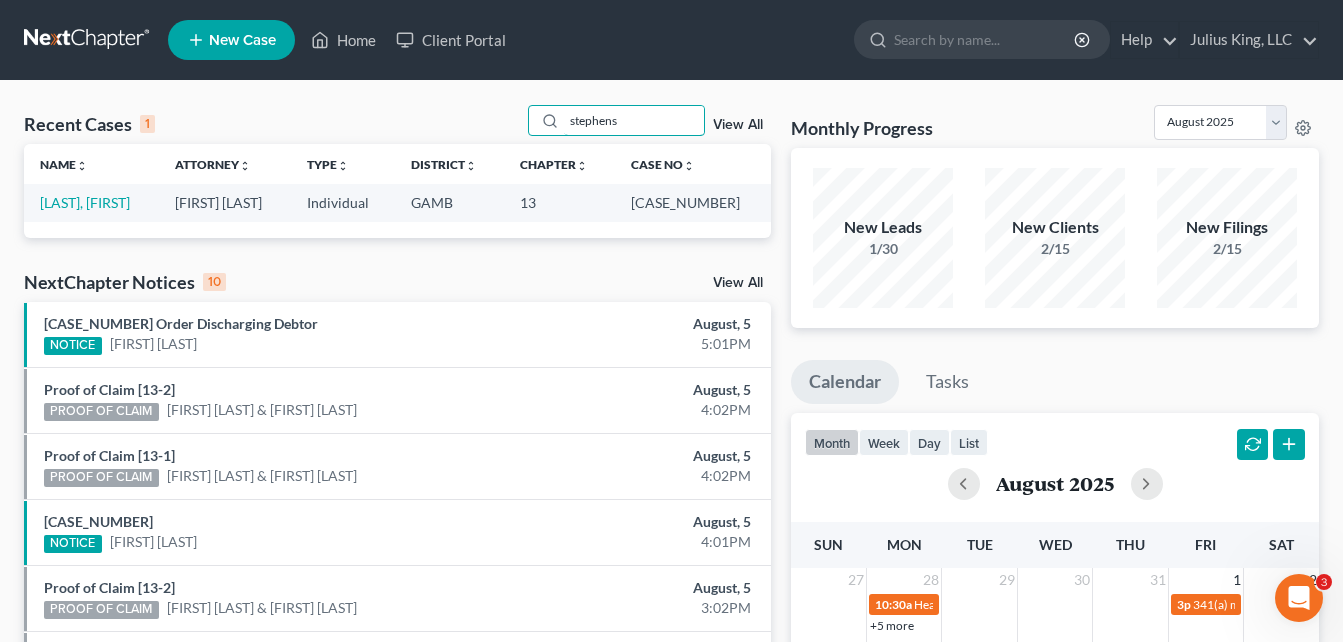 type on "stephens" 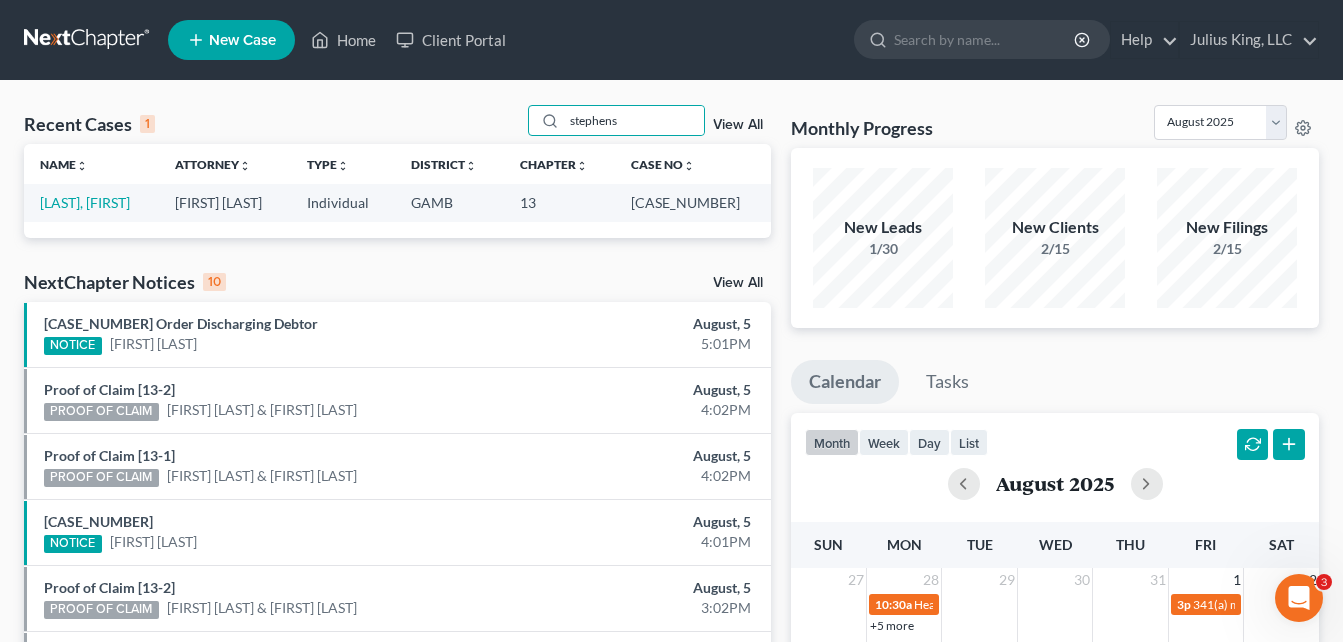 click on "New Case" at bounding box center [231, 40] 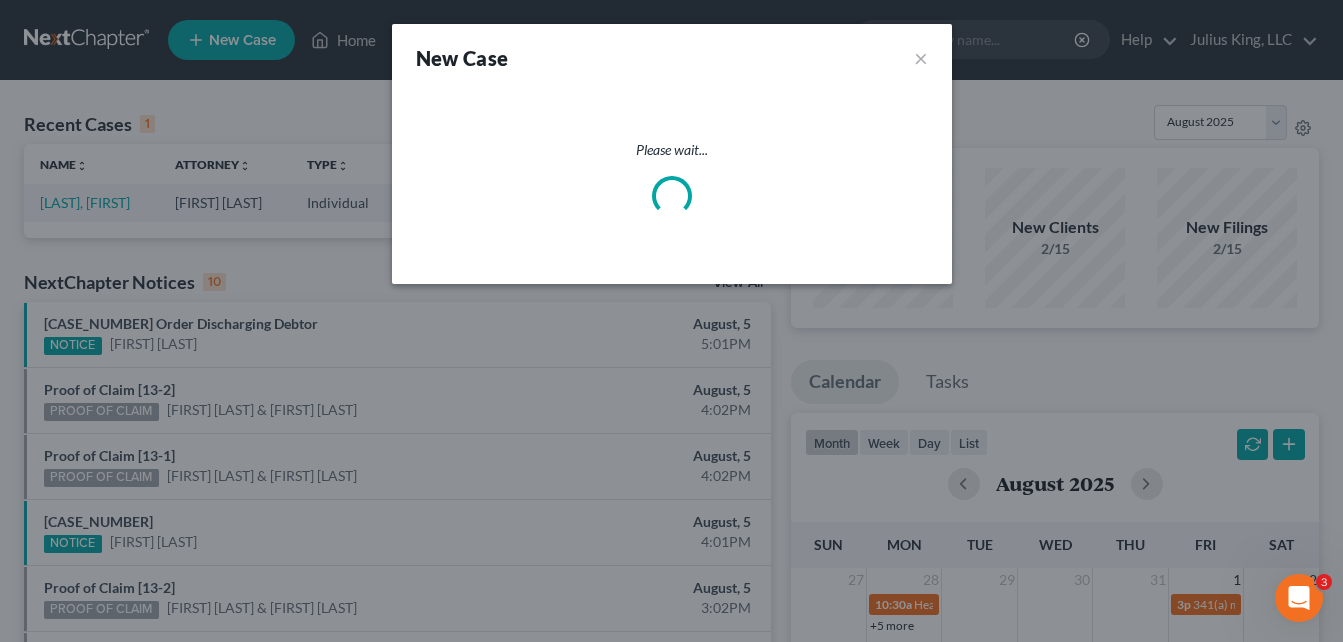 select on "18" 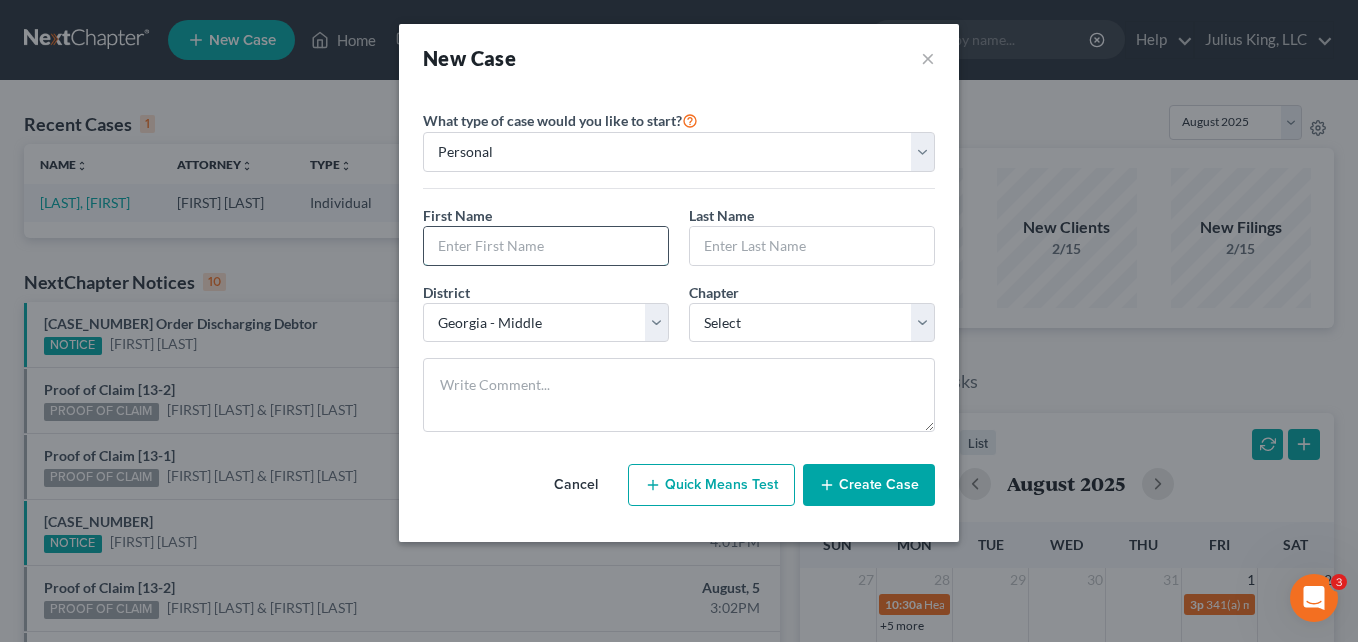 click at bounding box center (546, 246) 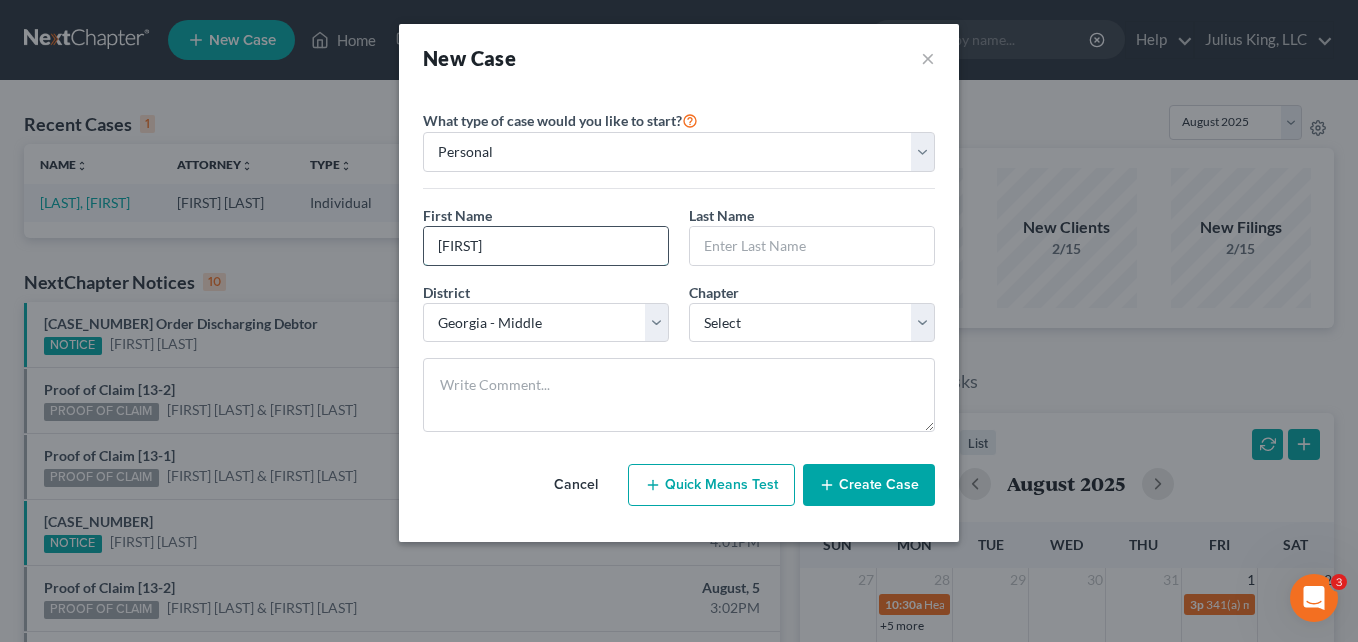 type on "[FIRST]" 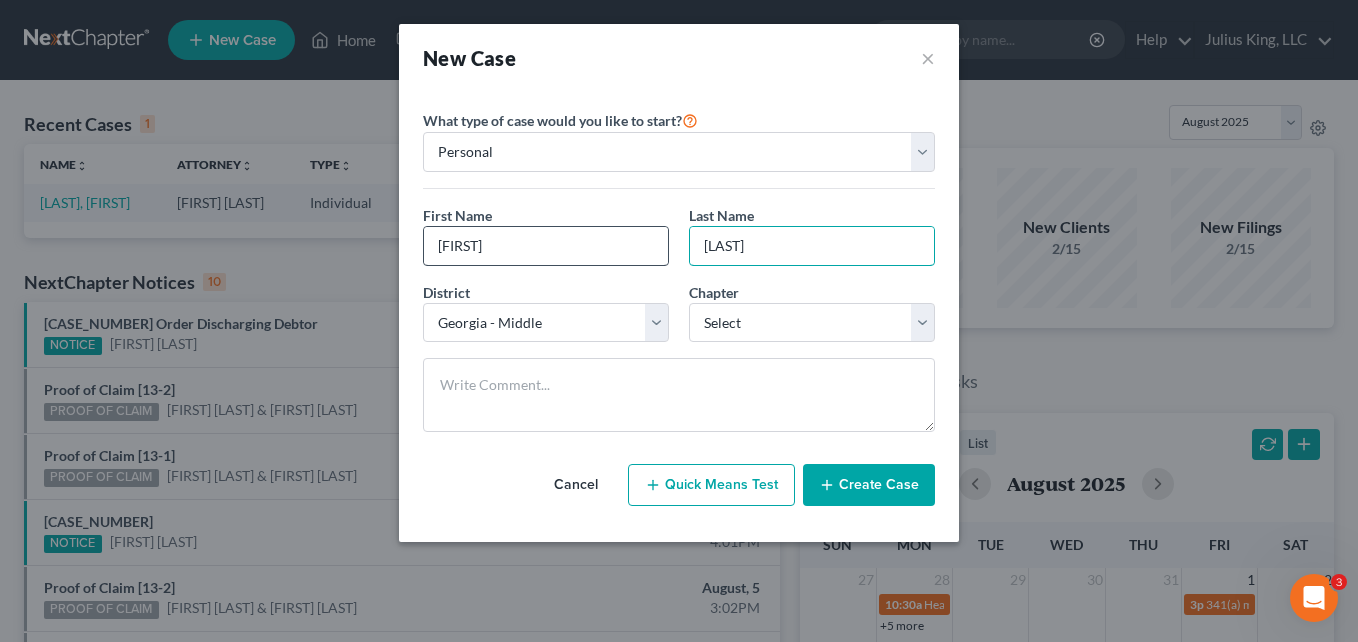 type on "[LAST]" 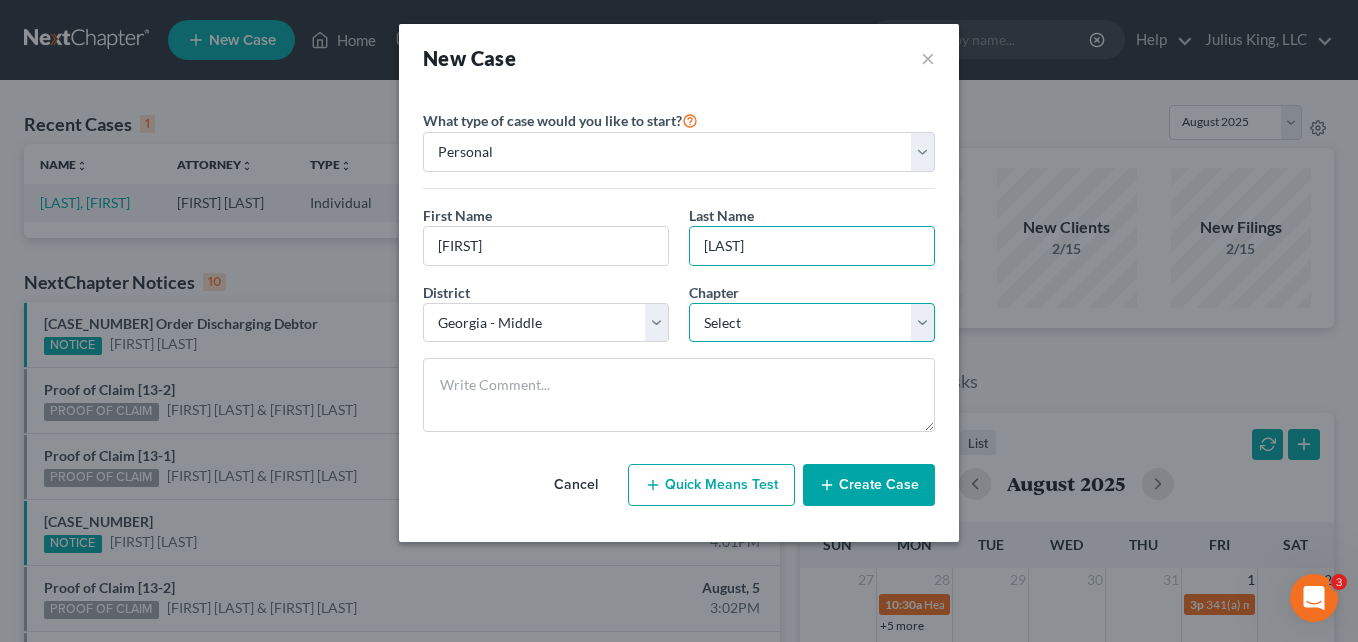 click on "Select 7 11 12 13" at bounding box center (812, 323) 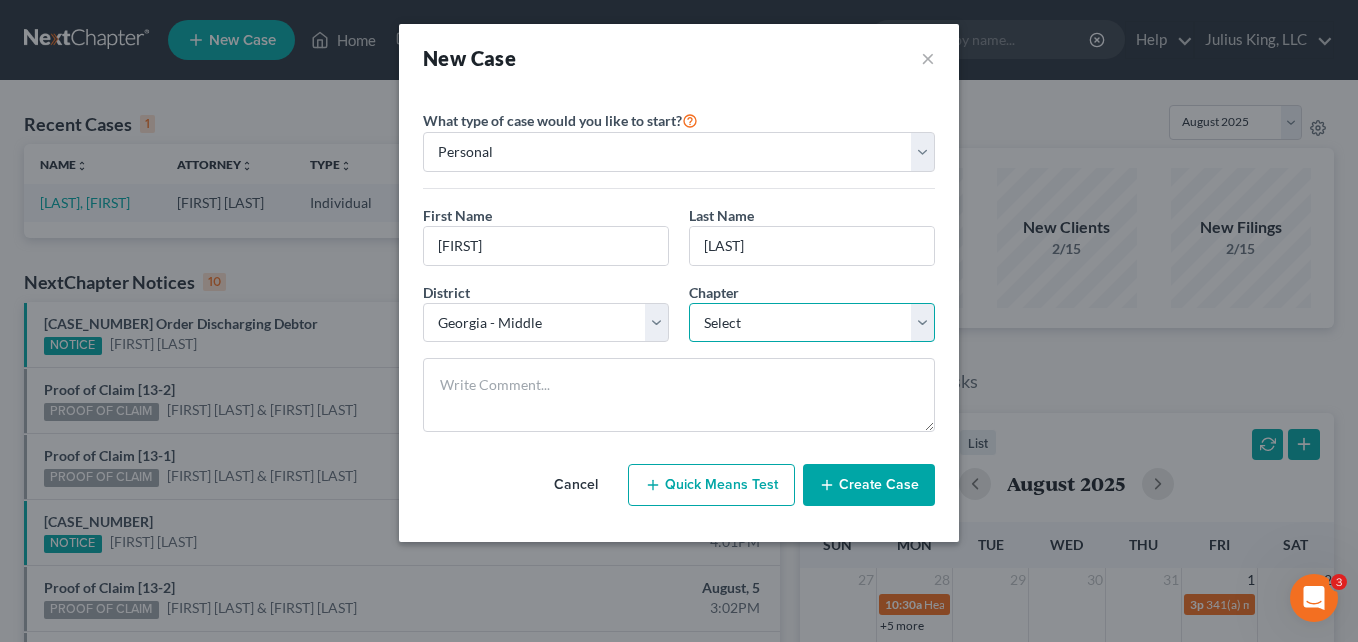 select on "0" 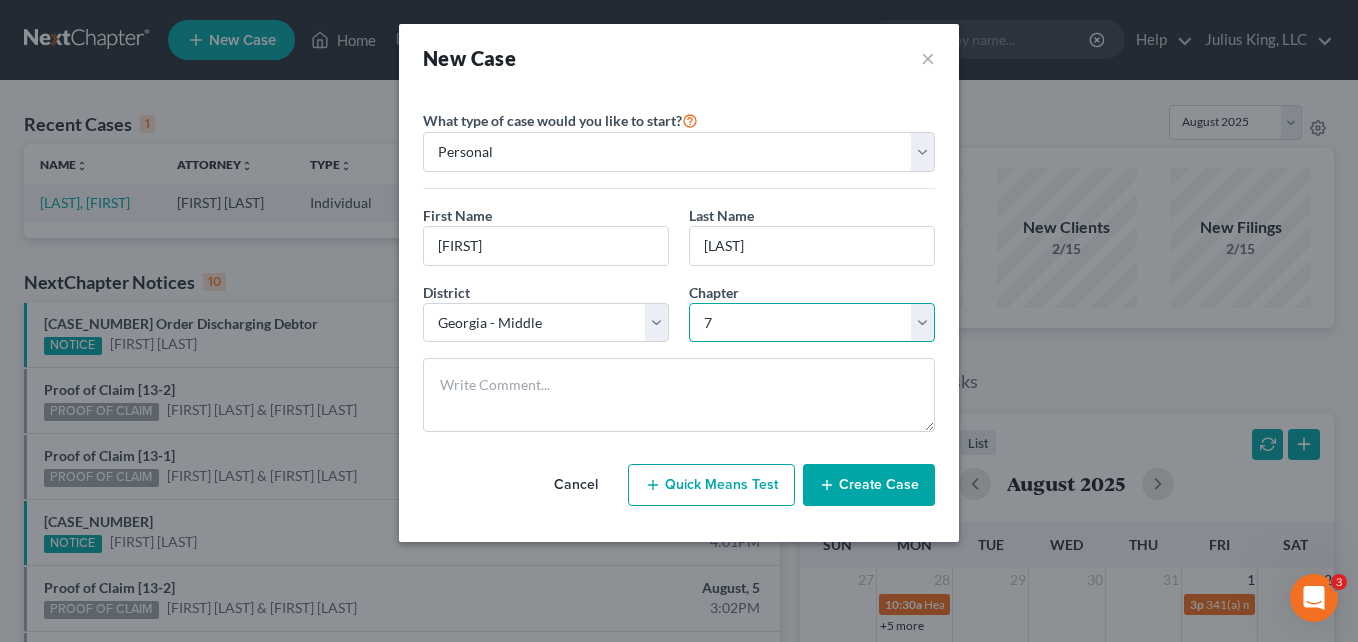 click on "Select 7 11 12 13" at bounding box center [812, 323] 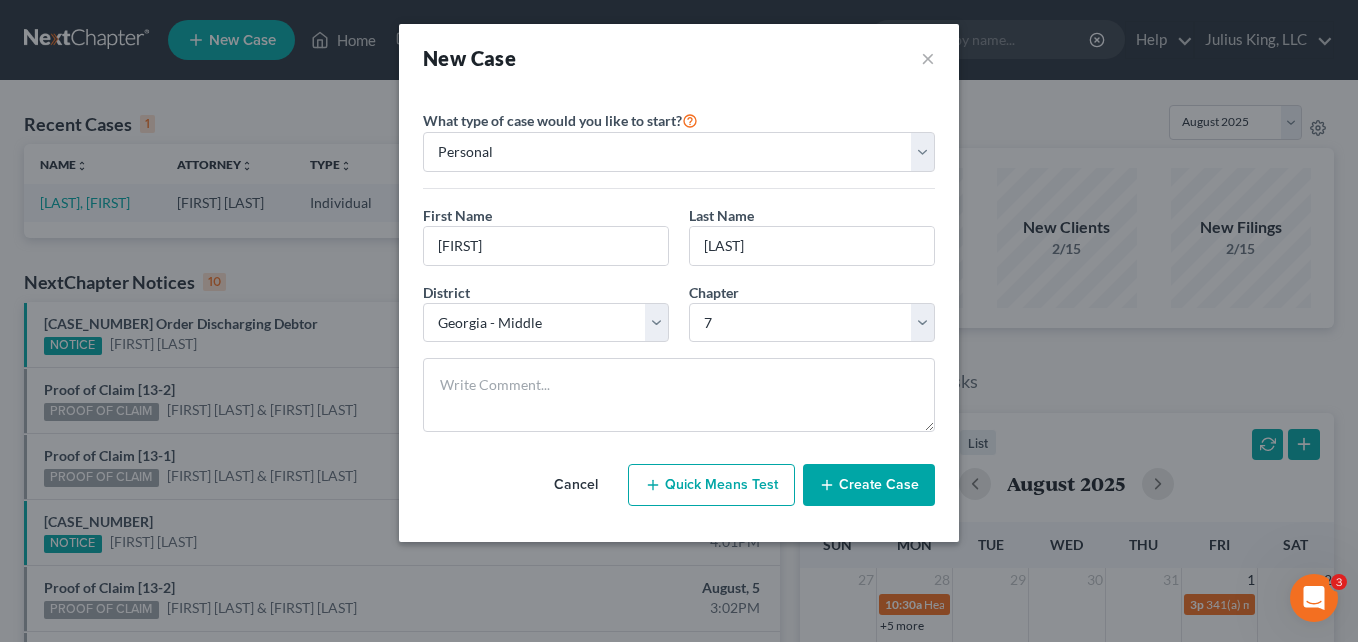 click on "Create Case" at bounding box center [869, 485] 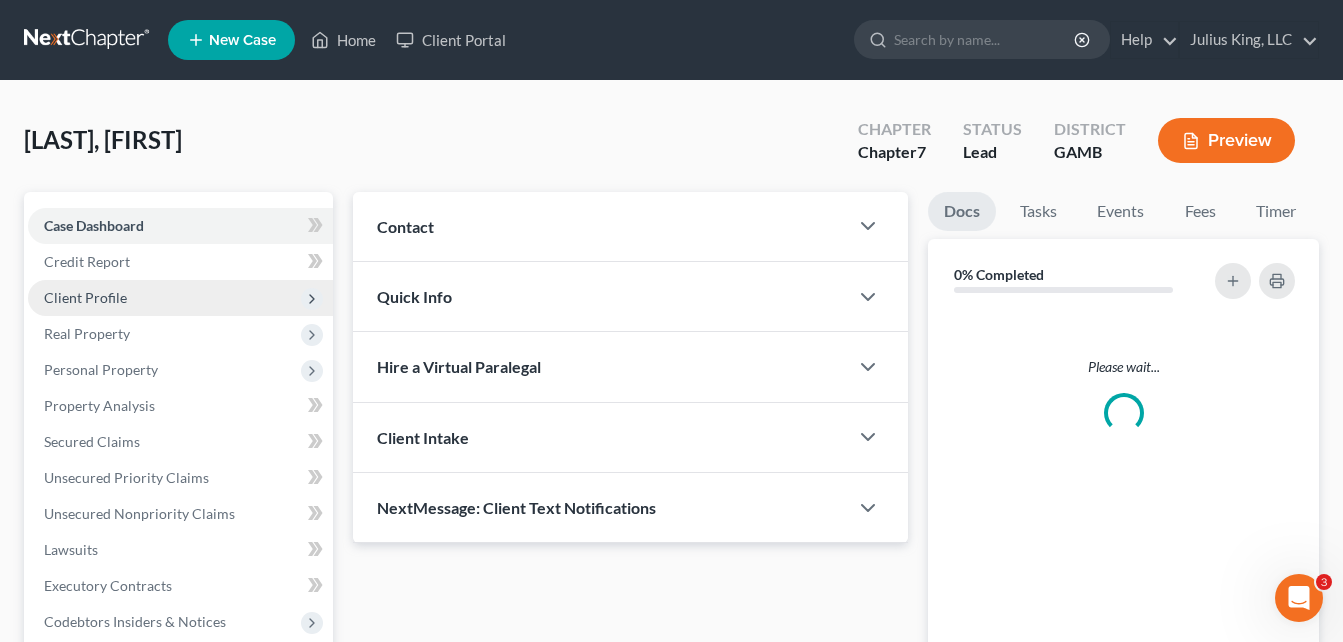 click on "Client Profile" at bounding box center (85, 297) 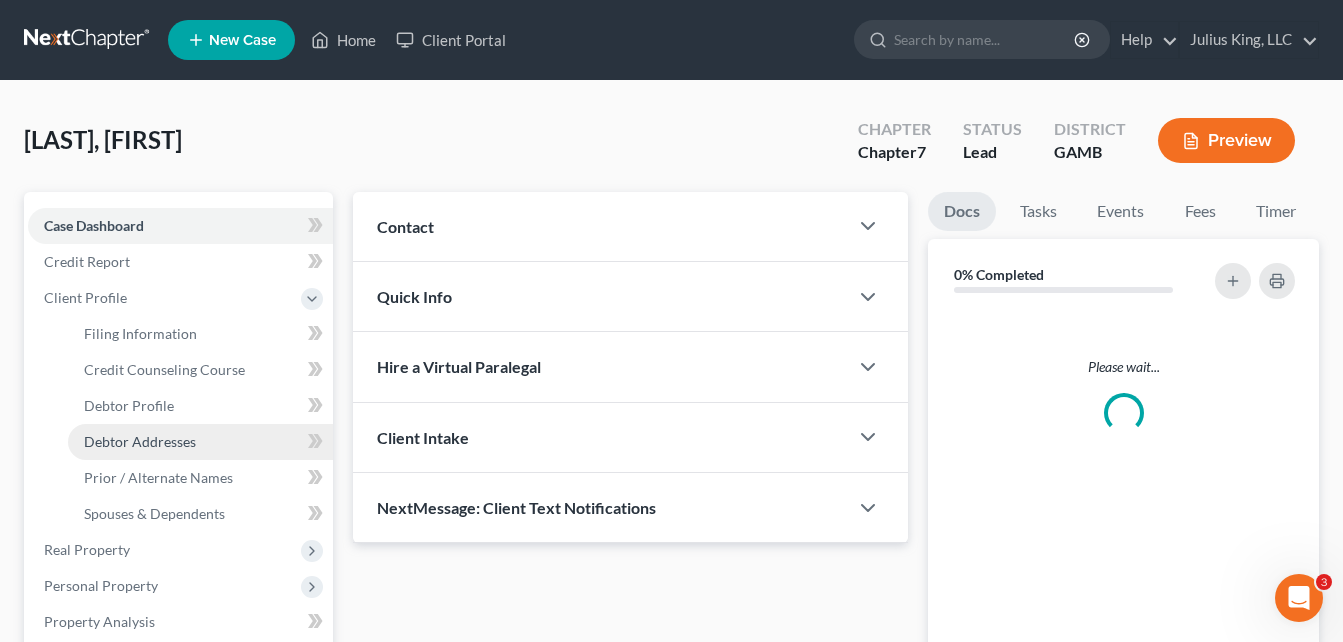click on "Debtor Addresses" at bounding box center [140, 441] 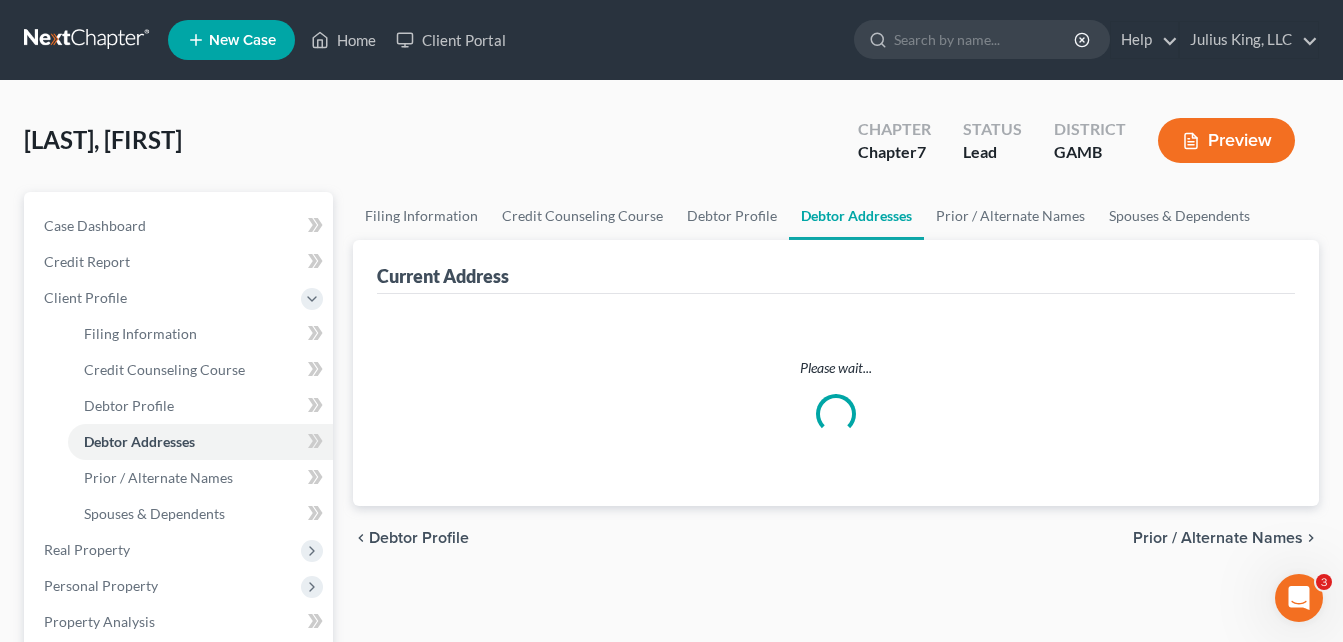 select on "0" 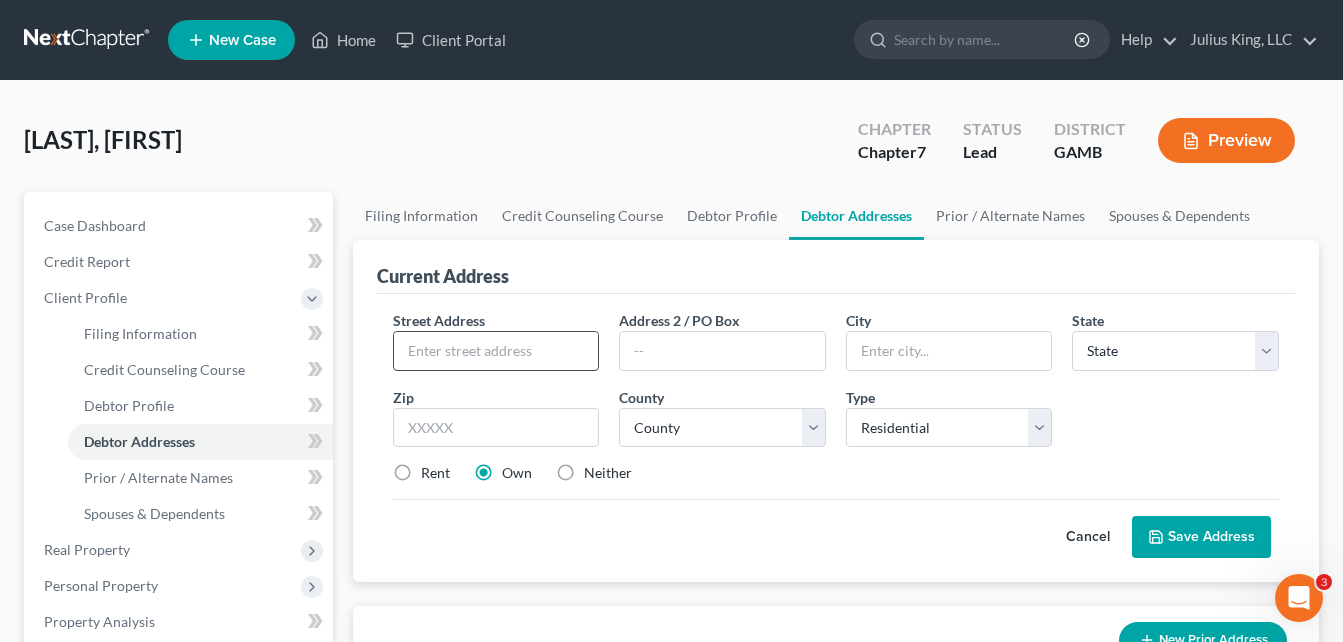 click at bounding box center [496, 351] 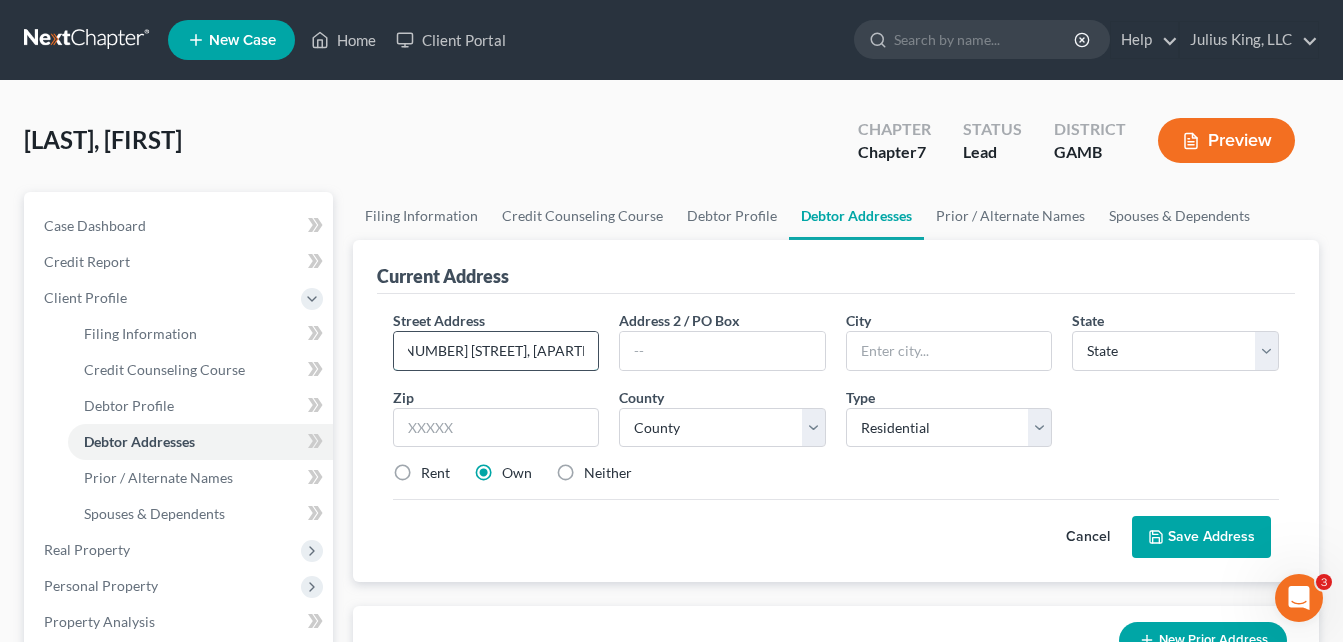 scroll, scrollTop: 0, scrollLeft: 16, axis: horizontal 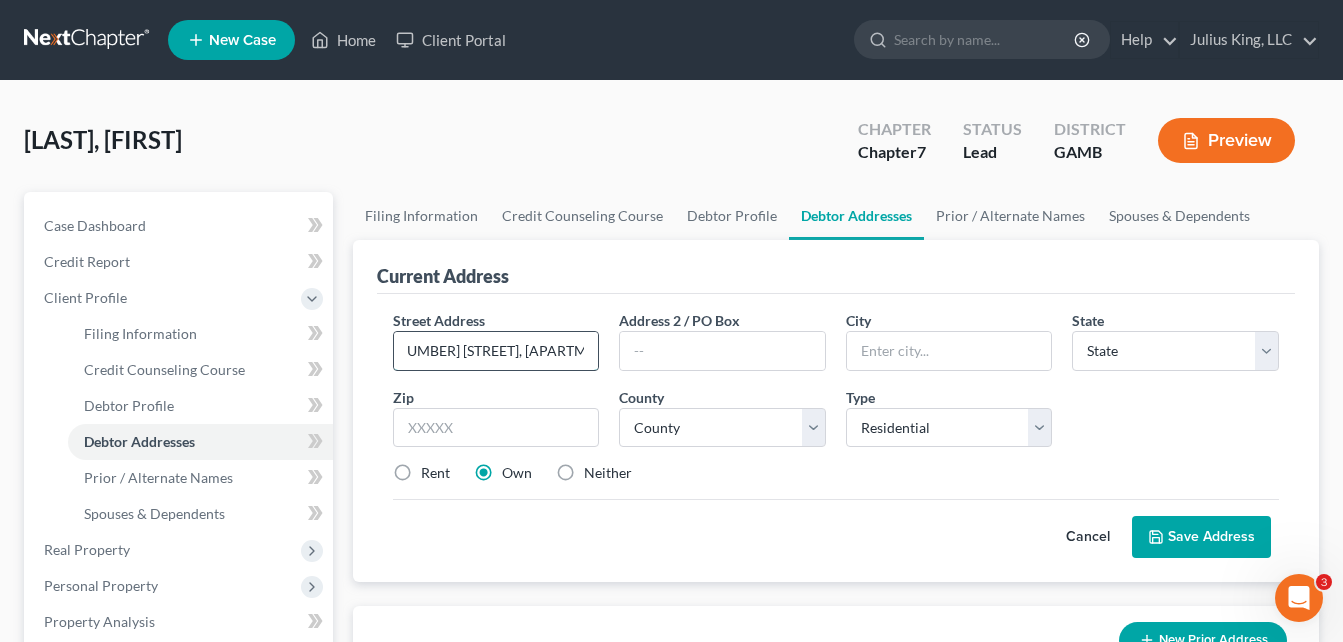 type on "[NUMBER] [STREET], [APARTMENT], [CITY], [STATE] [POSTAL_CODE]" 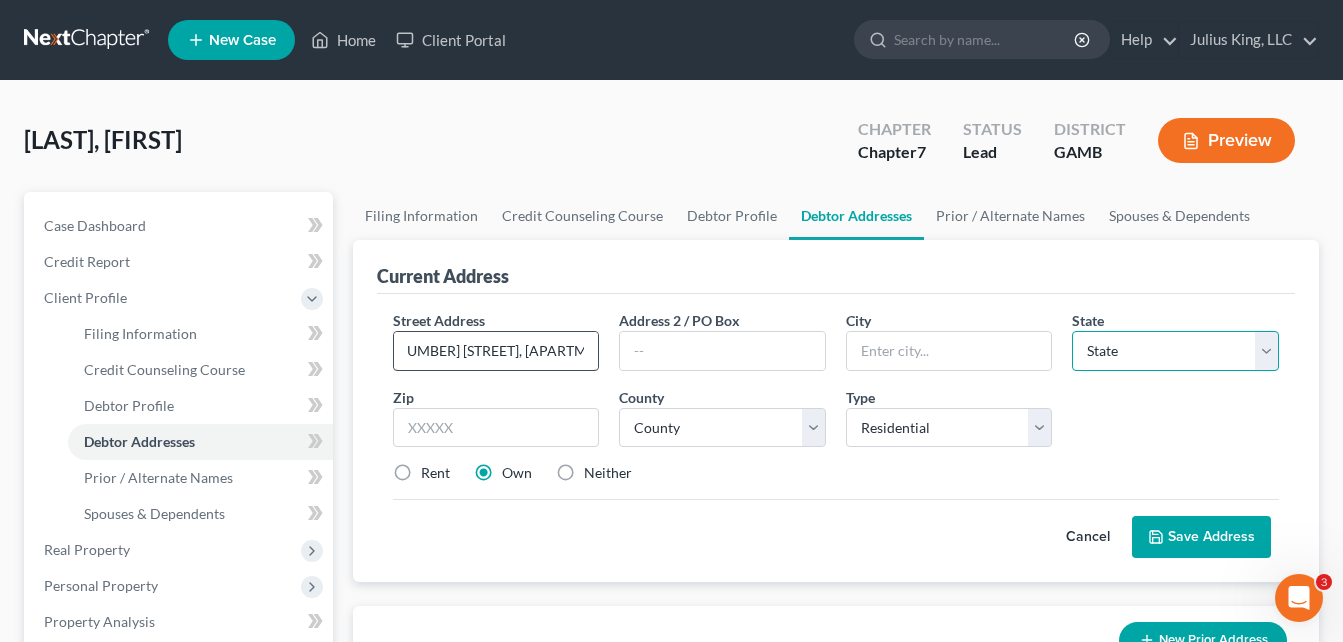 scroll, scrollTop: 0, scrollLeft: 0, axis: both 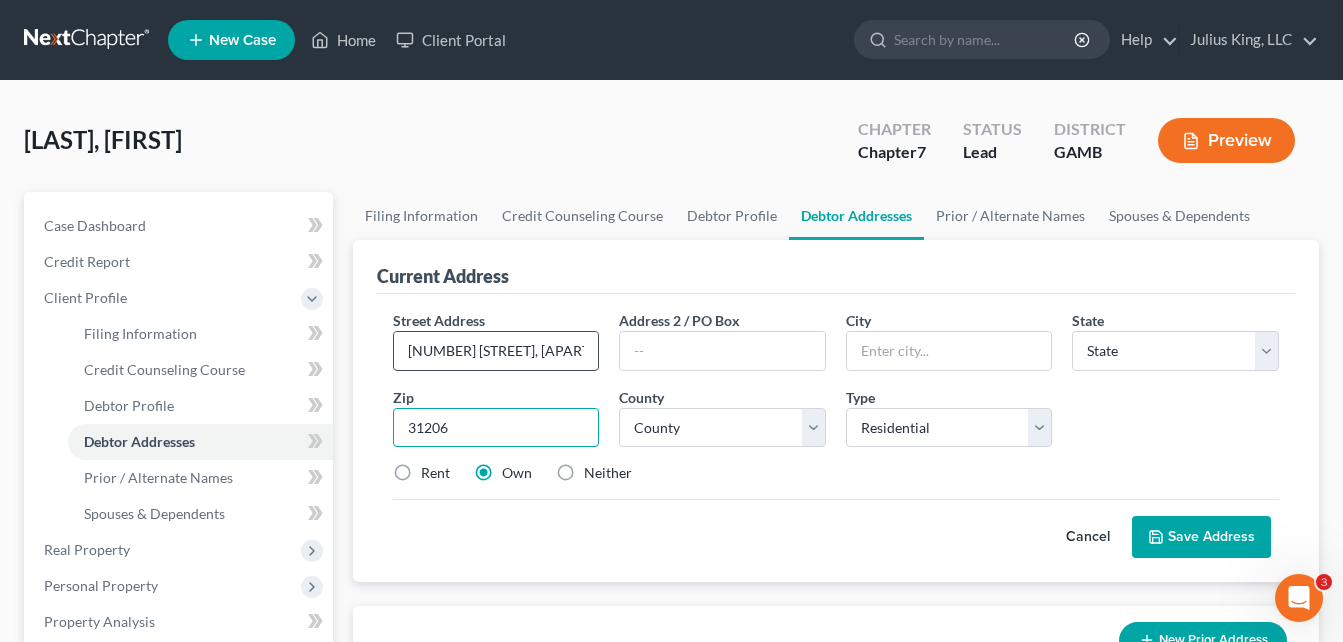 type on "31206" 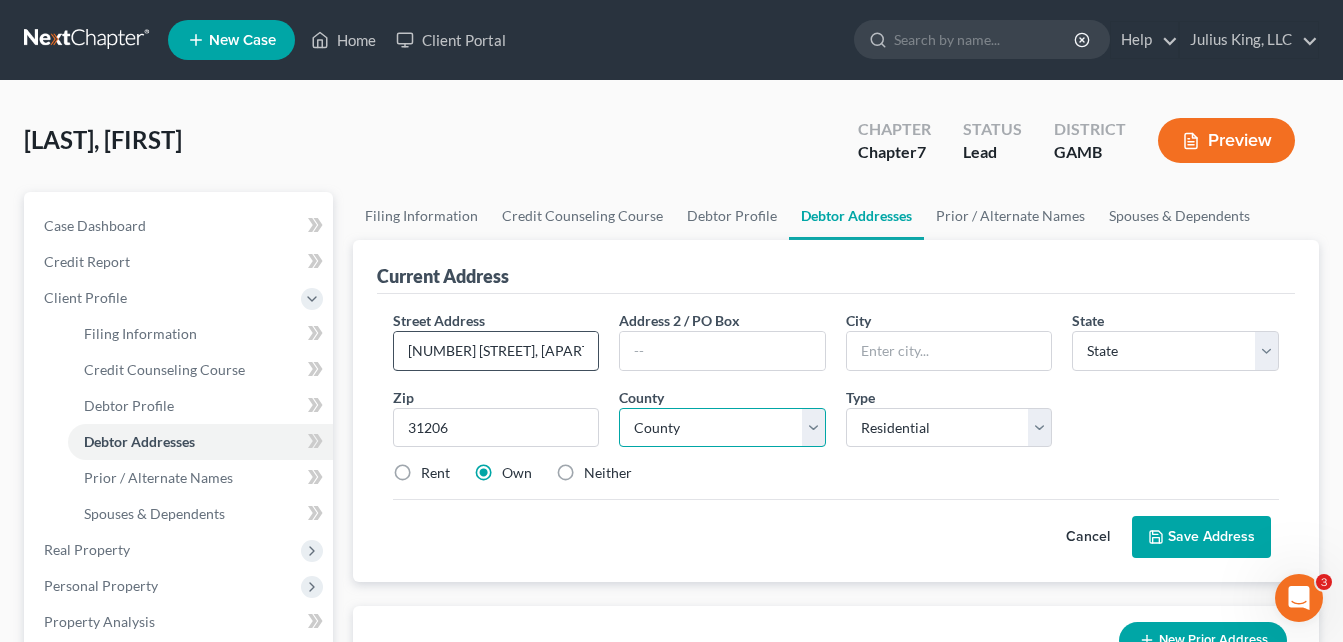 type on "Macon" 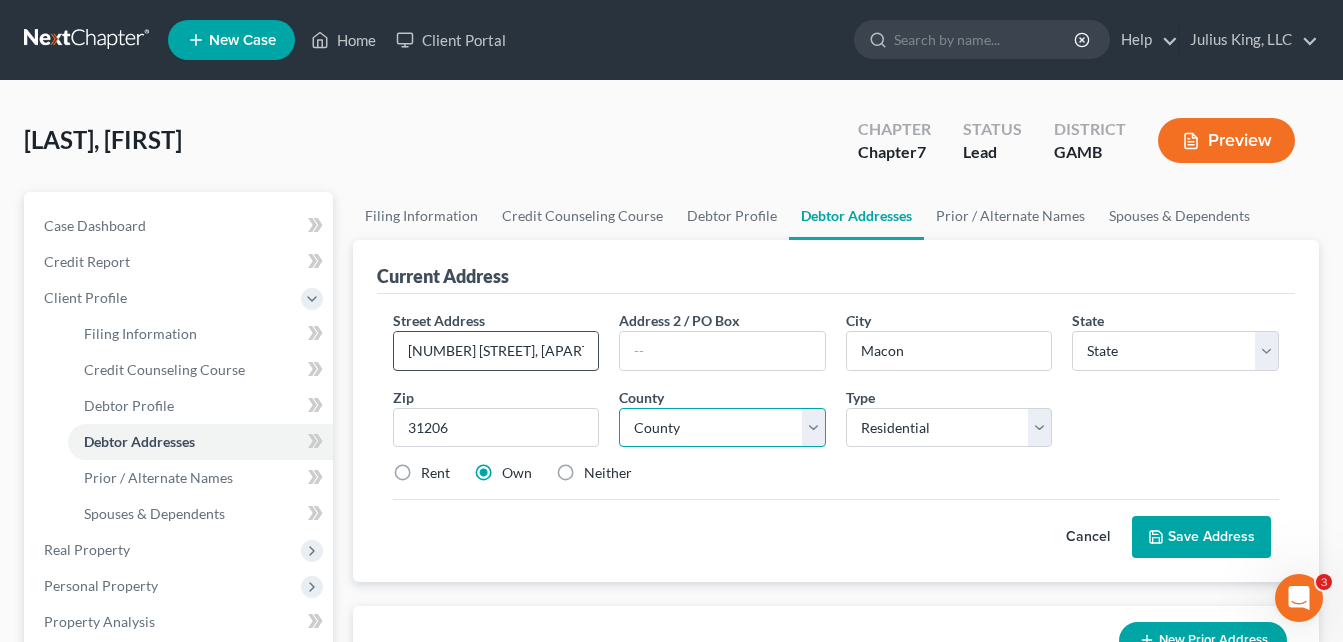 select on "10" 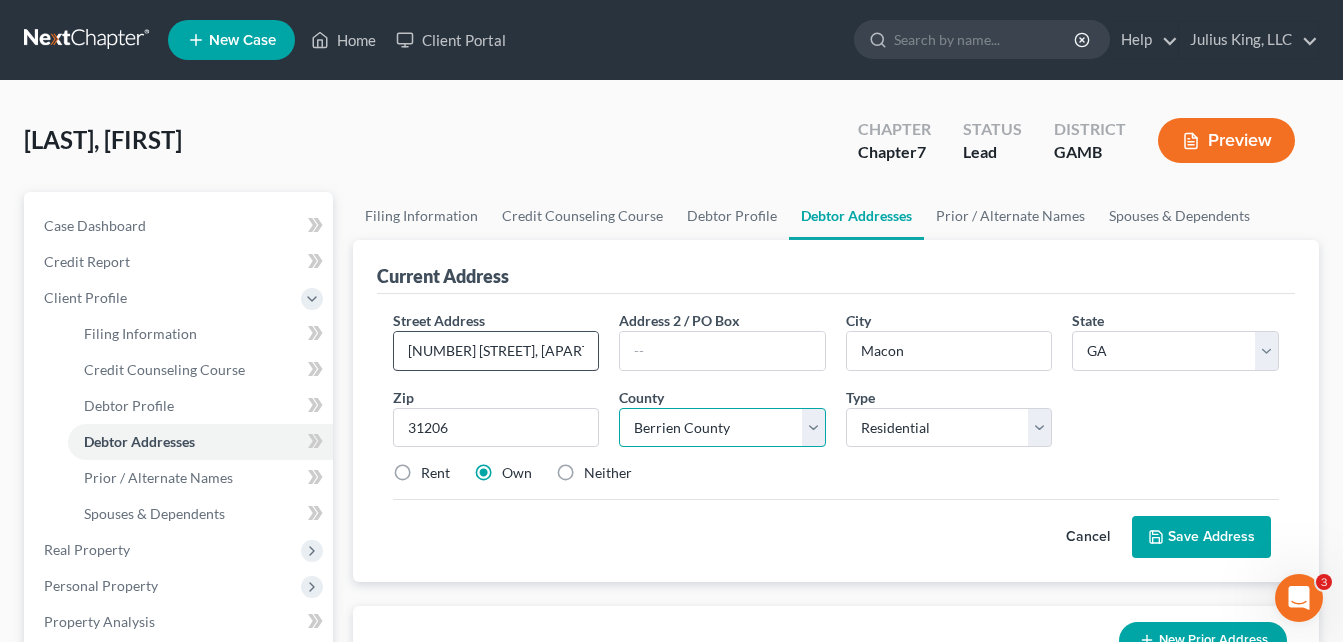select on "10" 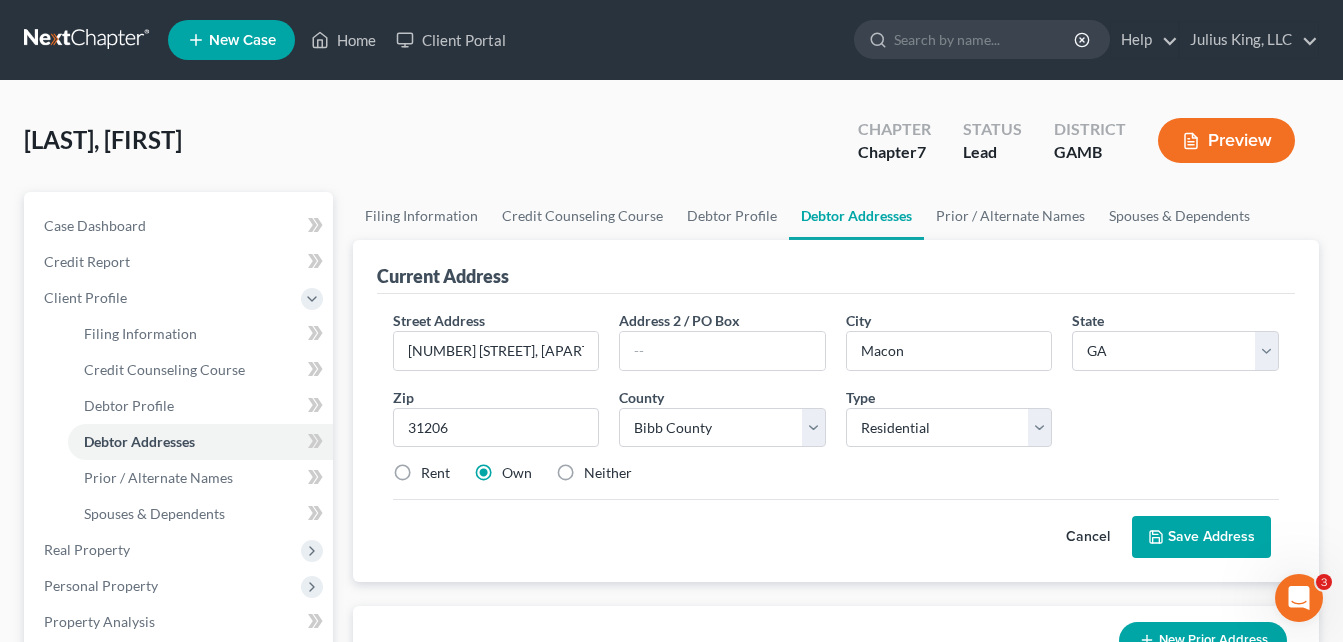 click on "Rent" at bounding box center (435, 473) 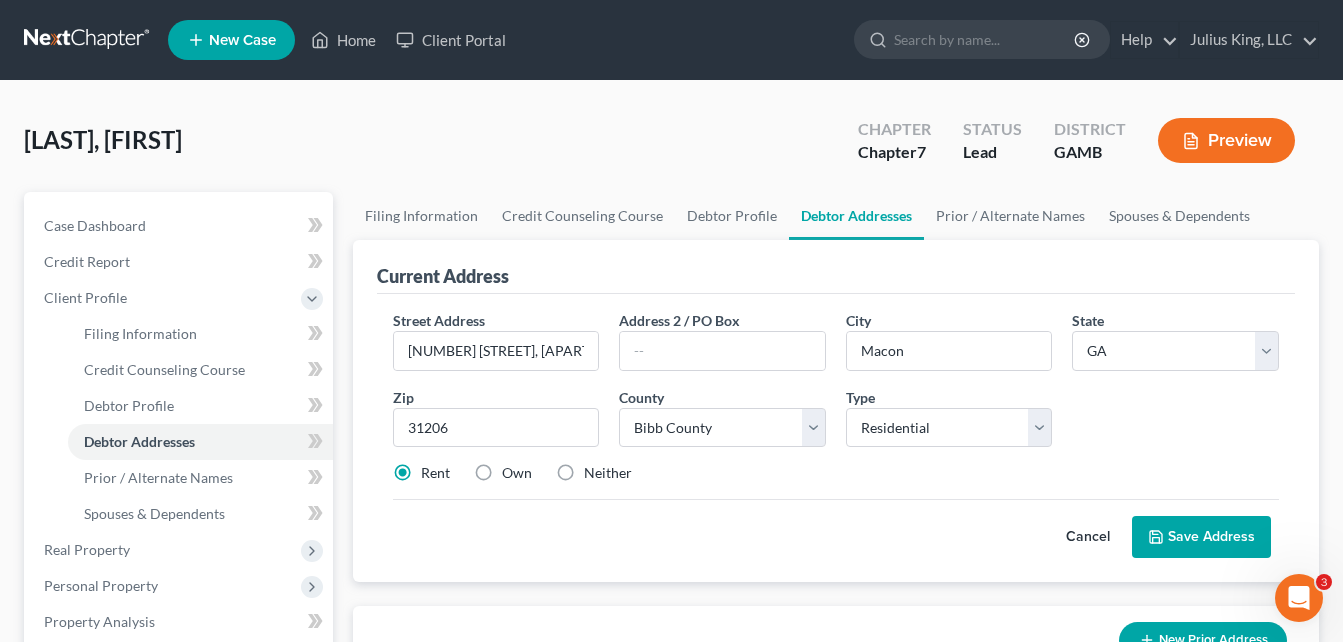 click on "Save Address" at bounding box center (1201, 537) 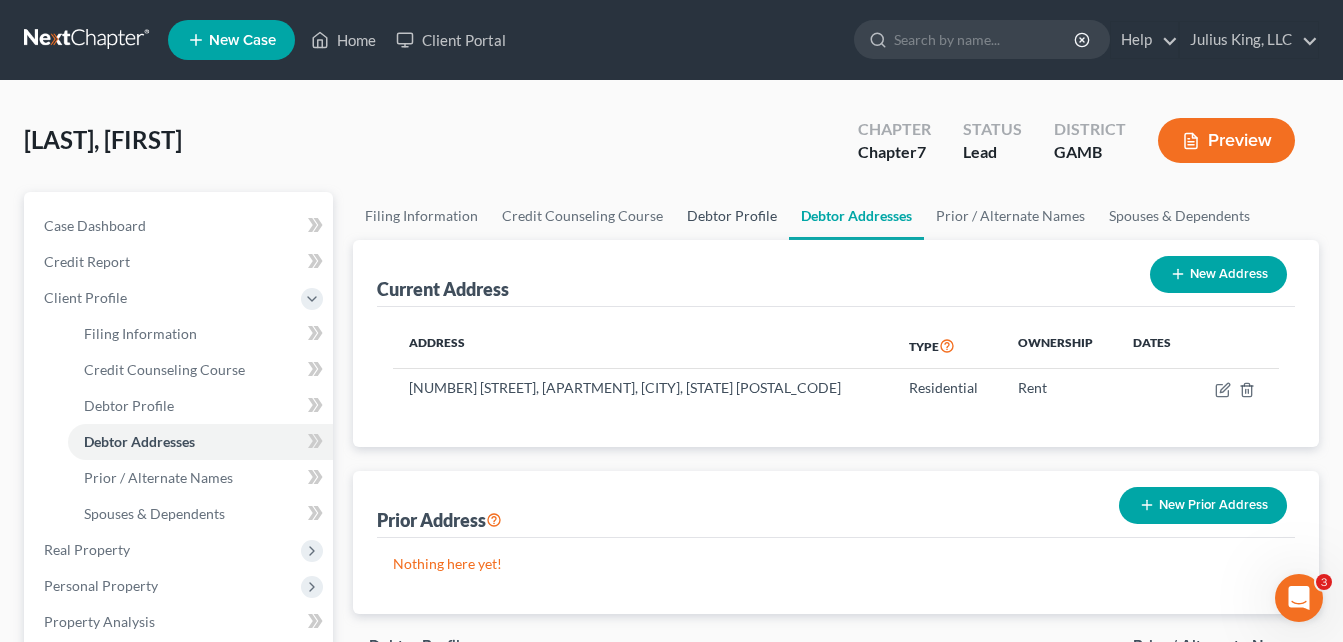 click on "Debtor Profile" at bounding box center (732, 216) 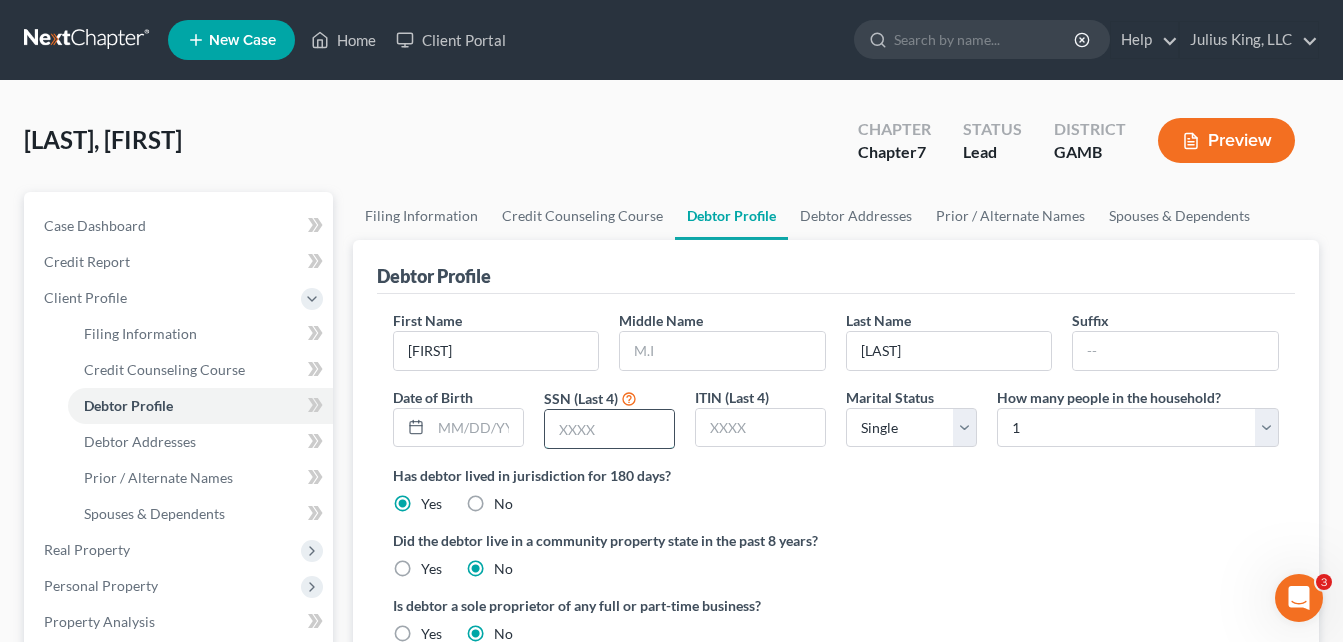click at bounding box center (609, 429) 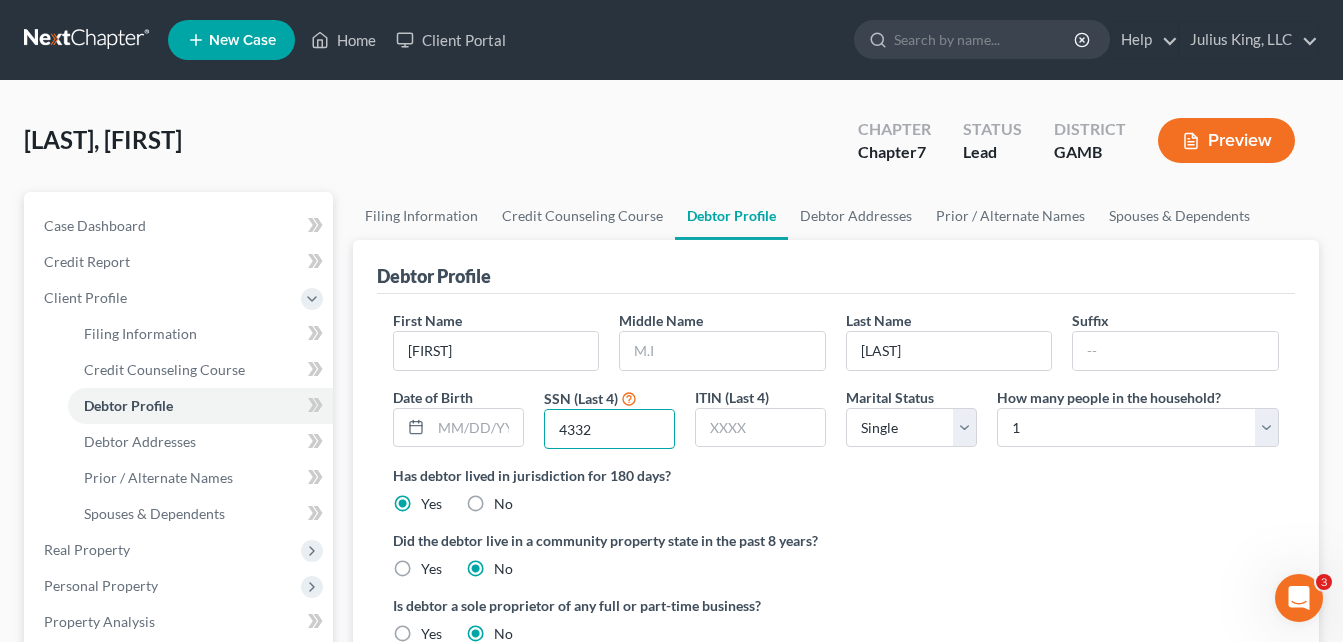 type on "4332" 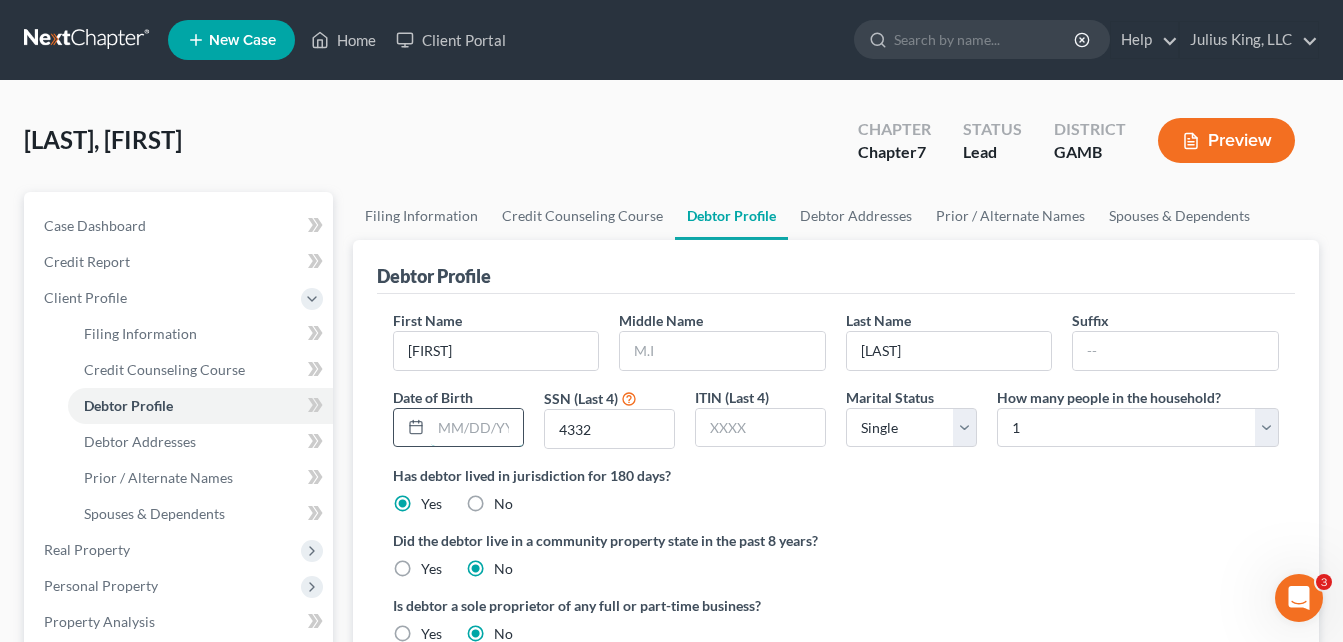 click at bounding box center [477, 428] 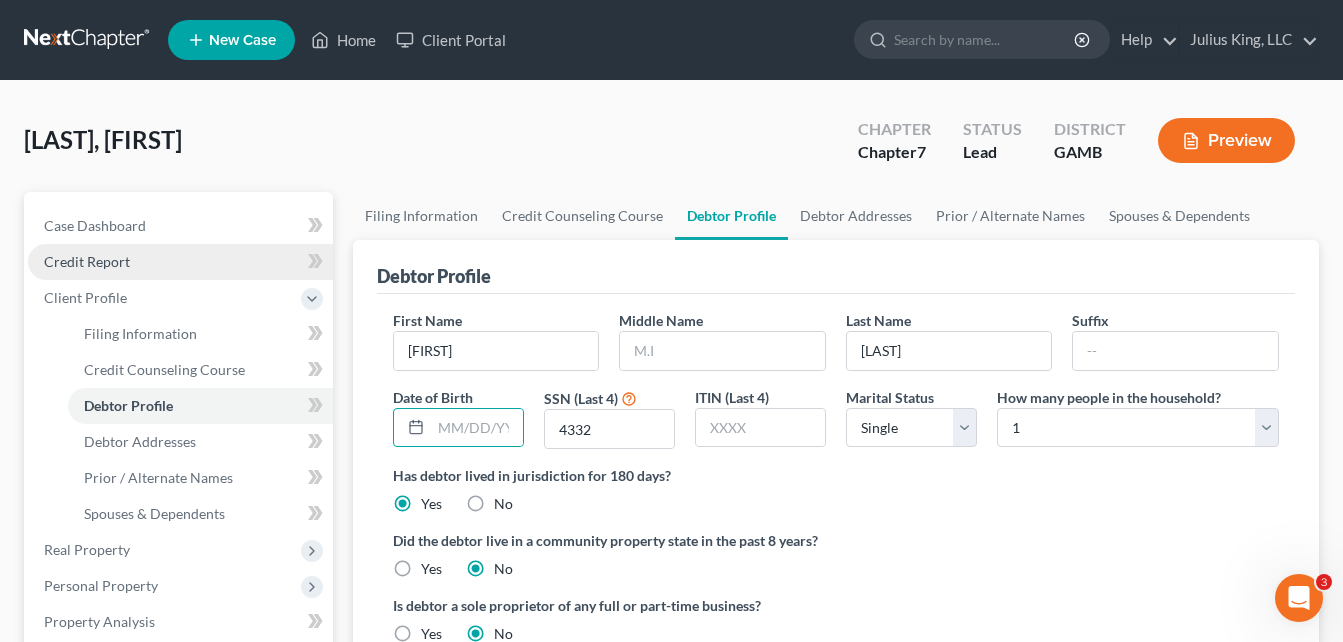click on "Credit Report" at bounding box center (87, 261) 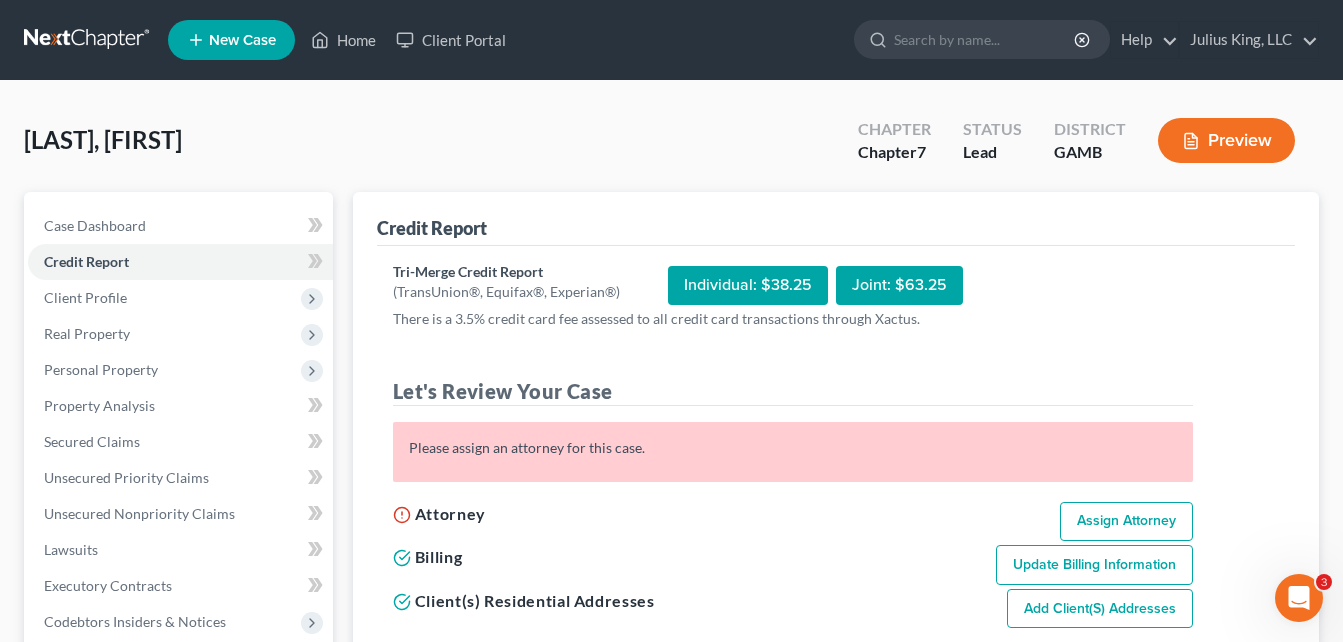click on "Assign Attorney" at bounding box center [1126, 522] 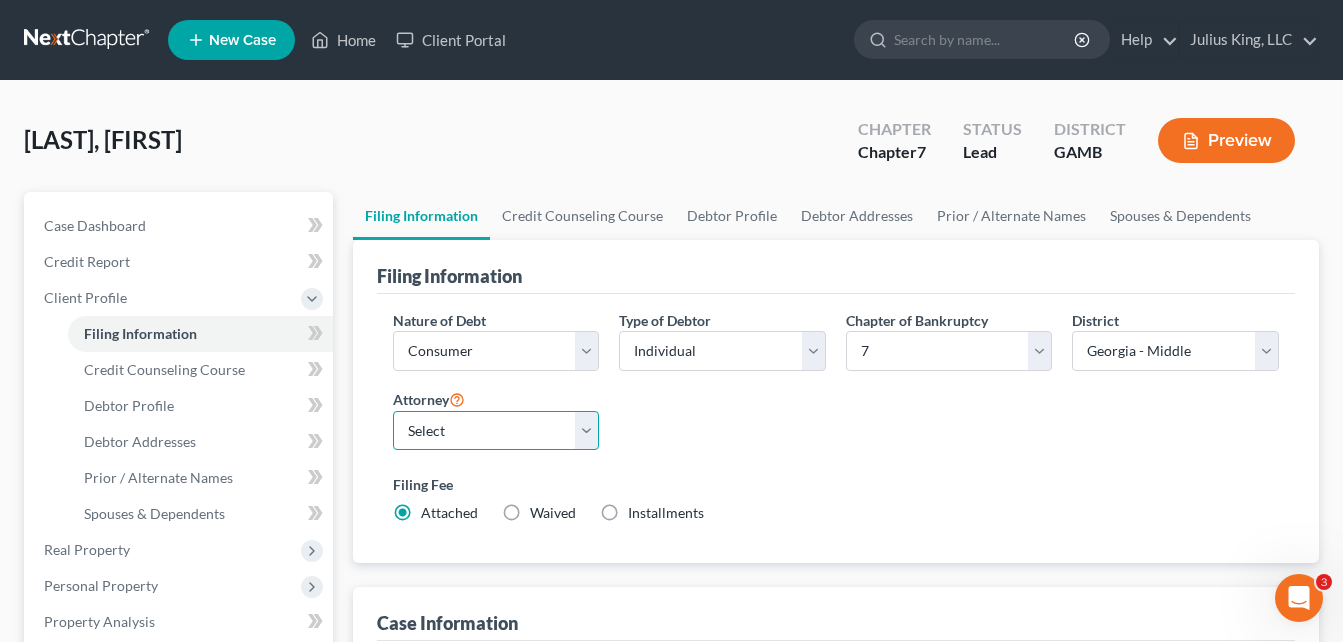 click on "Select [COMPANY_NAME] - GAMB" at bounding box center (496, 431) 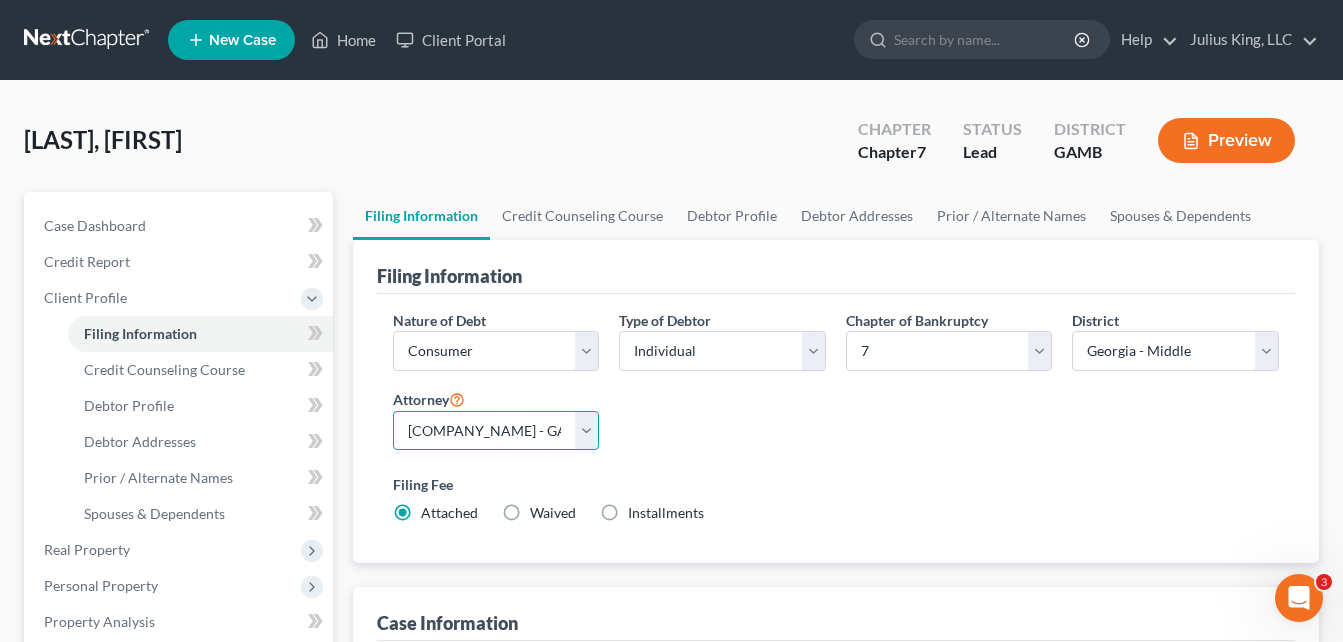 click on "Select [COMPANY_NAME] - GAMB" at bounding box center (496, 431) 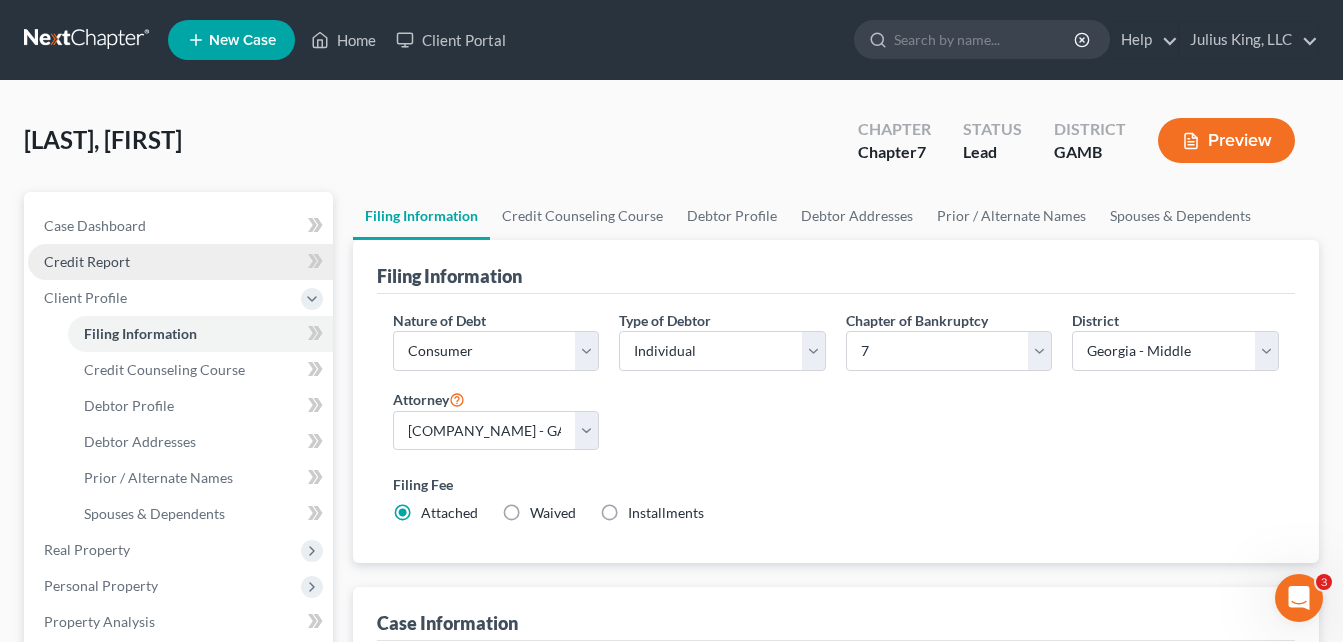 click on "Credit Report" at bounding box center [87, 261] 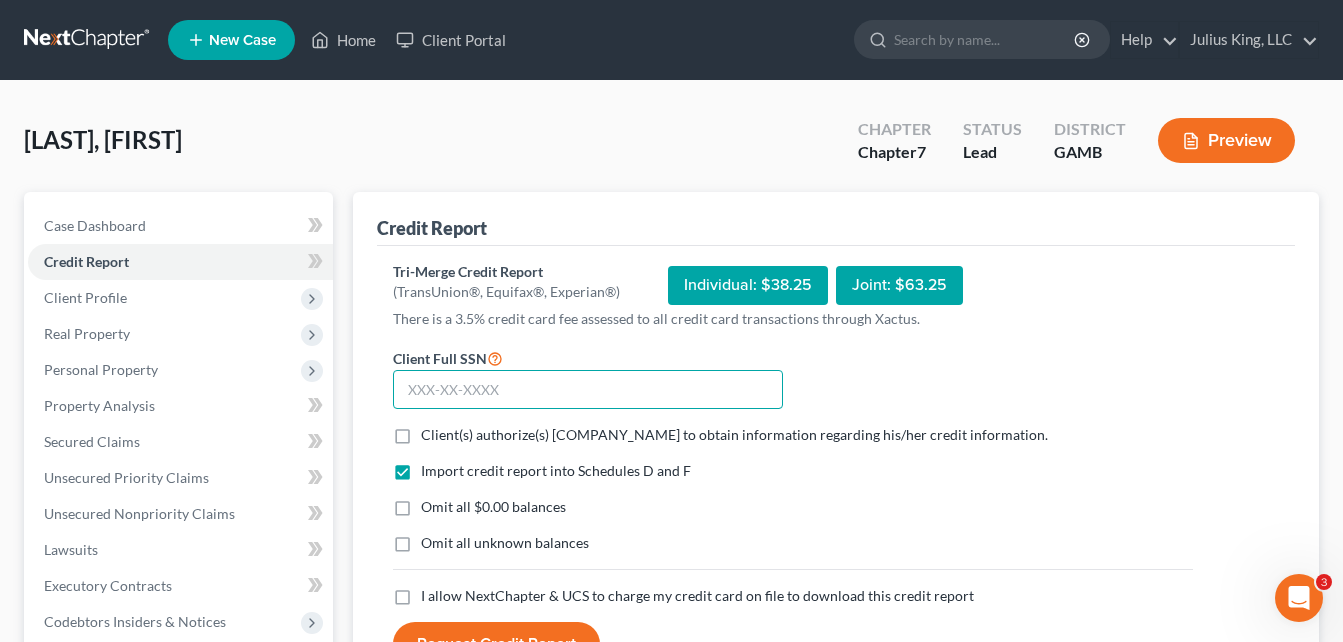 click at bounding box center [588, 390] 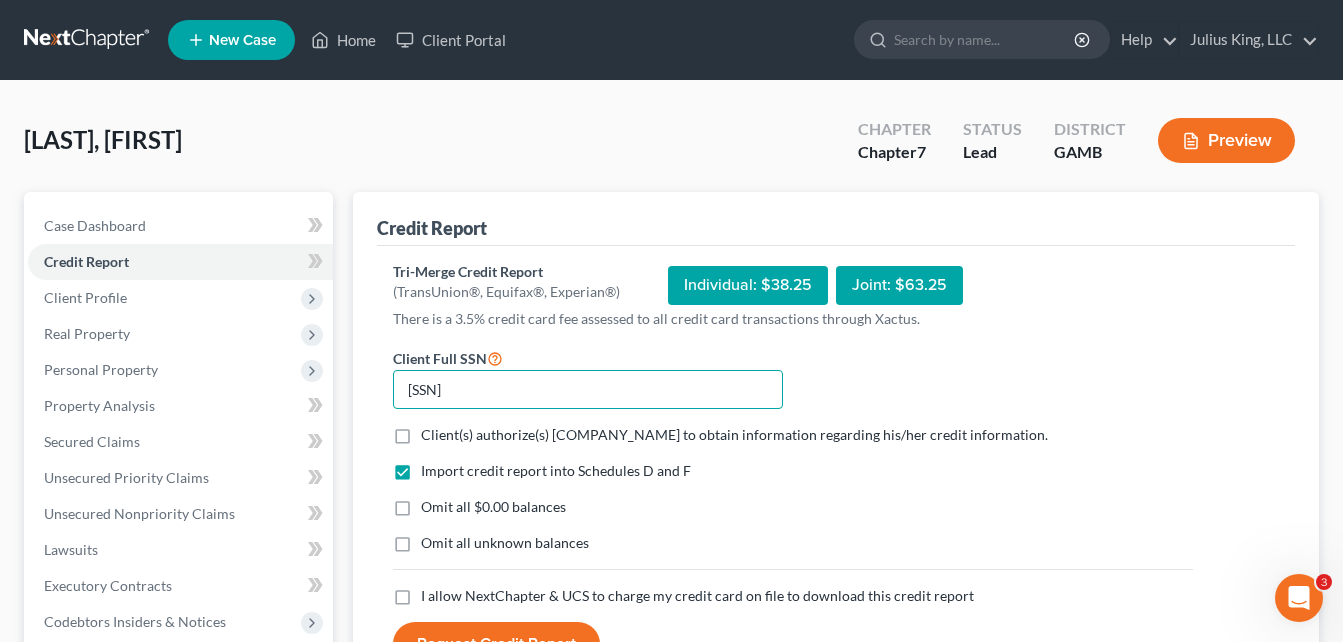 type on "[SSN]" 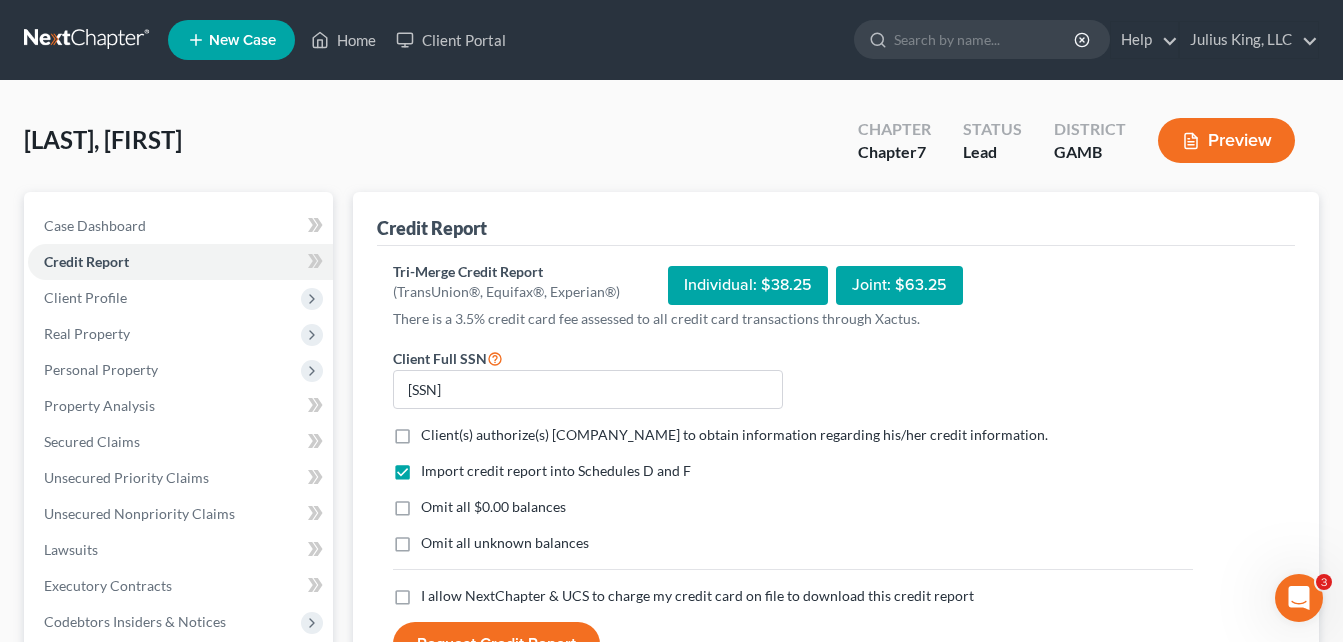 click on "Client(s) authorize(s) [COMPANY_NAME] to obtain information regarding his/her credit information.
*" at bounding box center (734, 435) 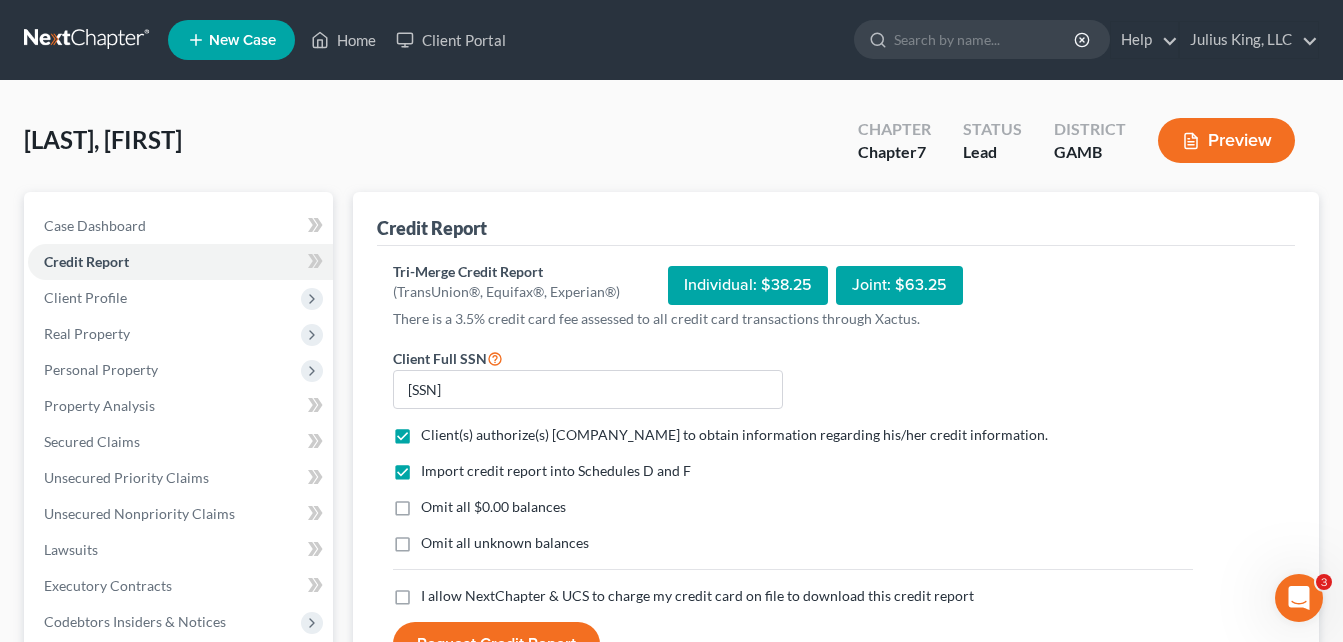 click on "Omit all $0.00 balances" at bounding box center (493, 507) 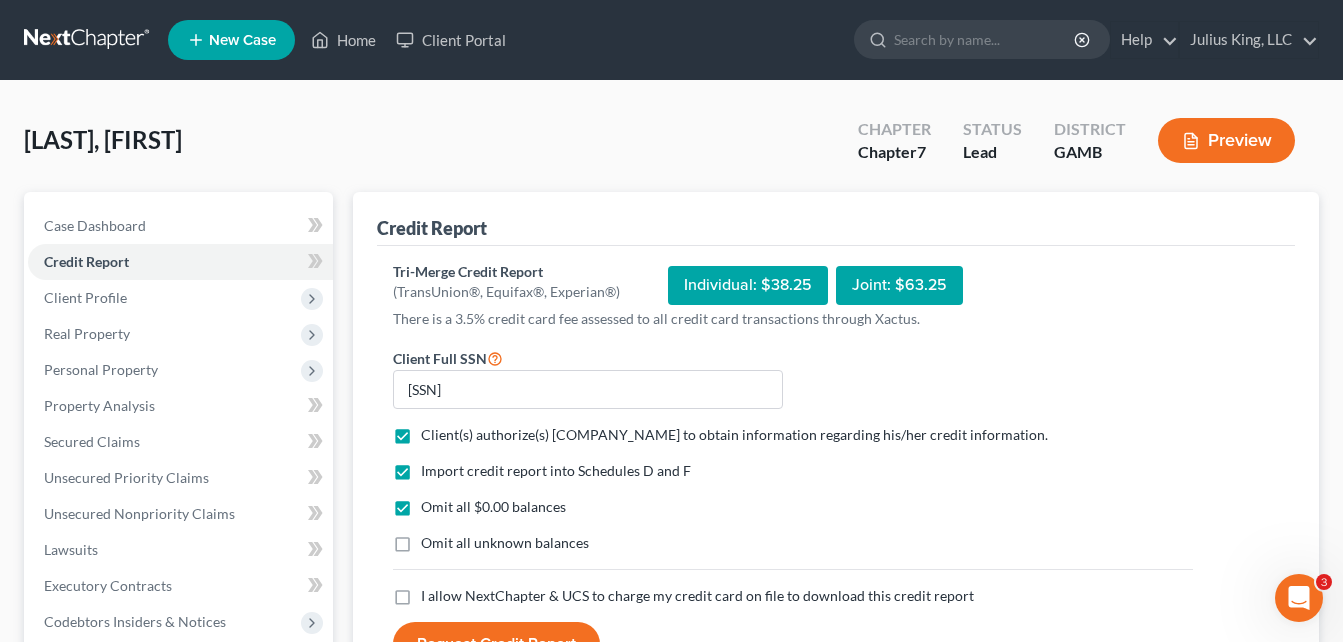 click on "Omit all unknown balances" at bounding box center [505, 543] 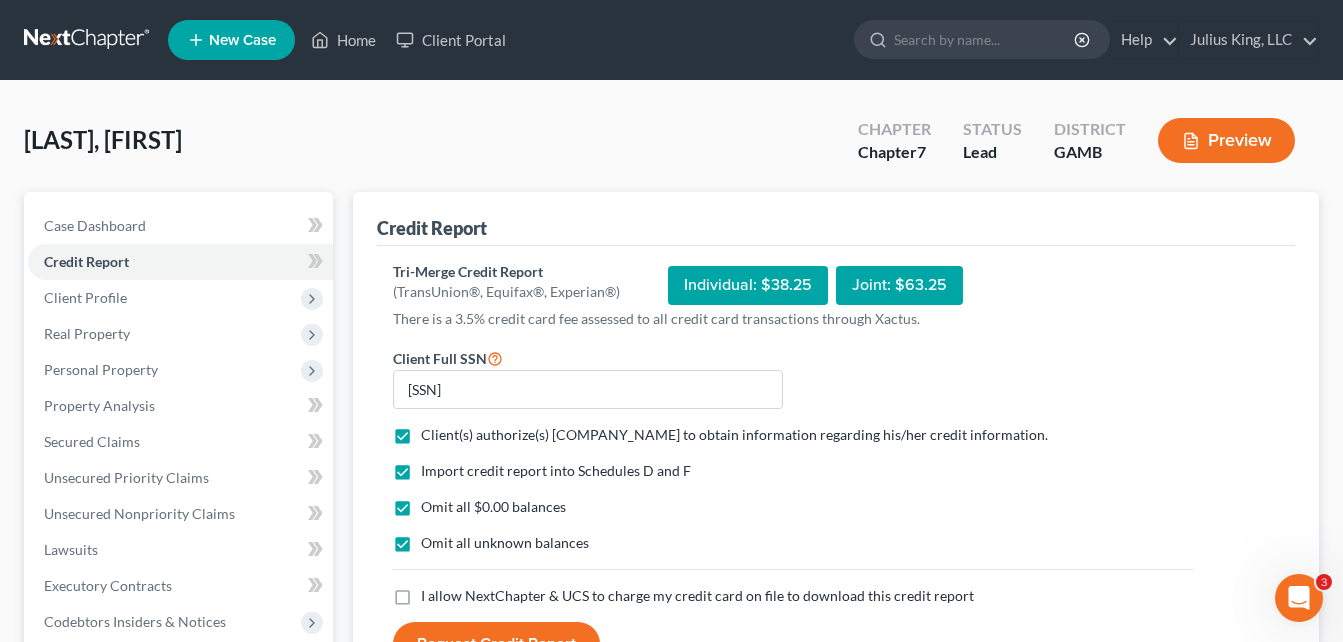 click on "I allow NextChapter & UCS to charge my credit card on file to download this credit report
*" at bounding box center (697, 596) 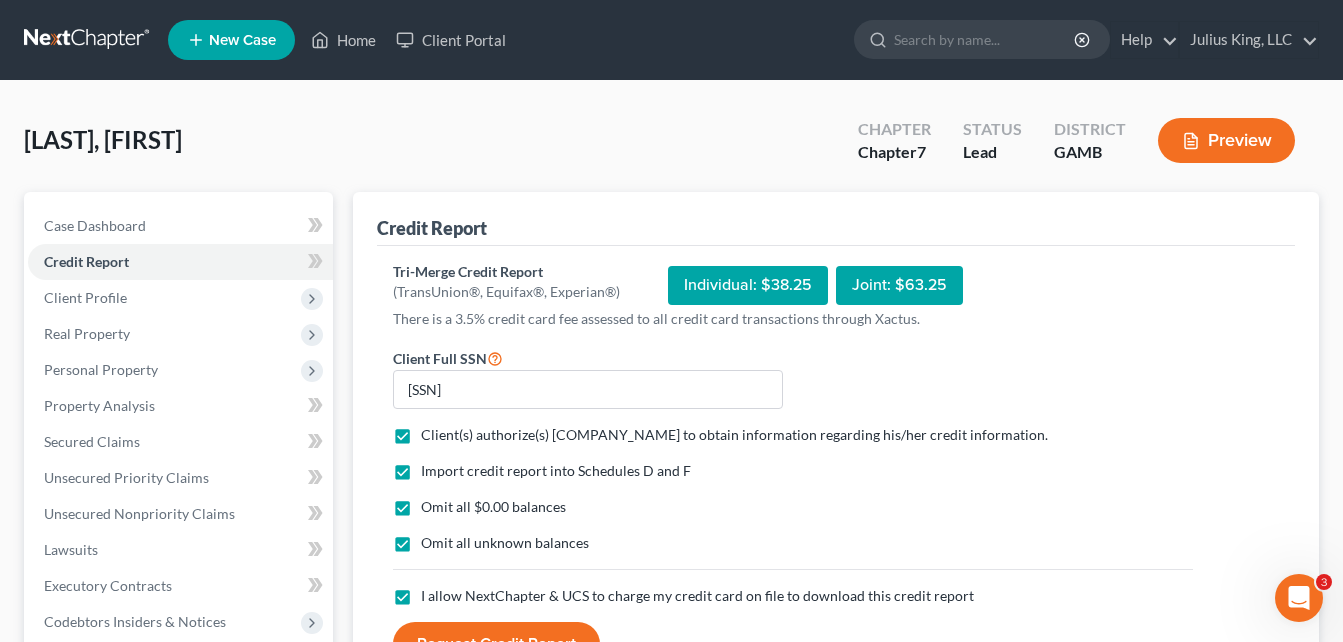 click on "Request Credit Report" at bounding box center (496, 644) 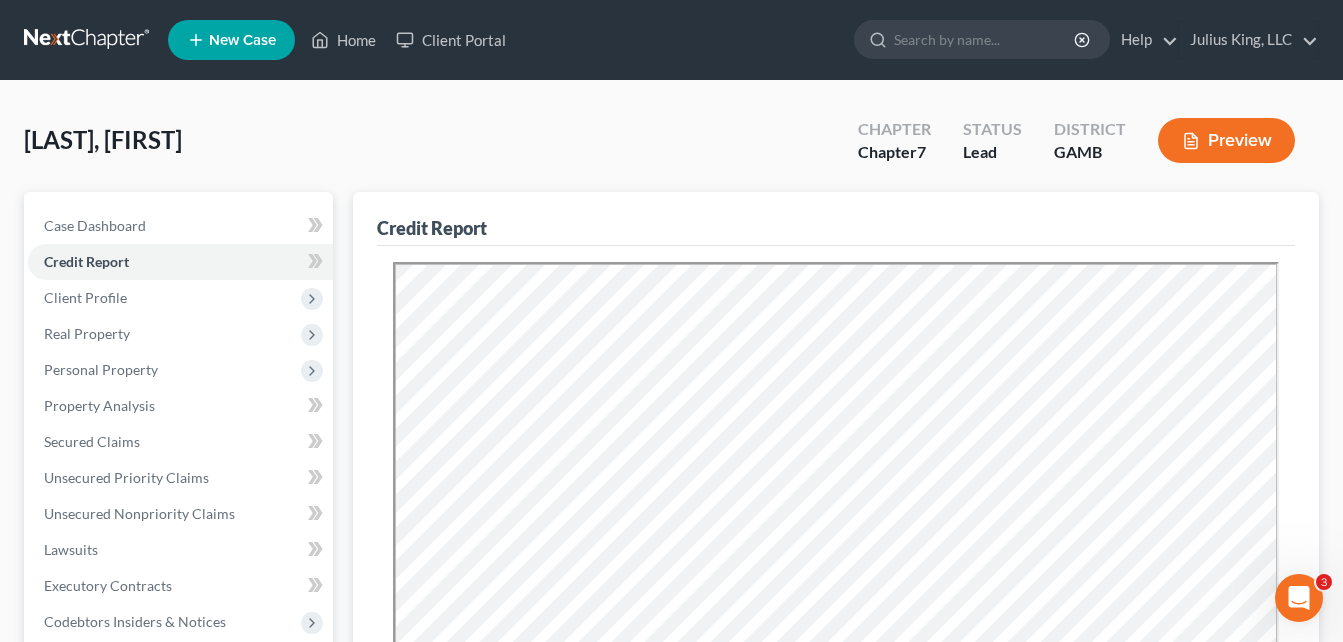 scroll, scrollTop: 0, scrollLeft: 0, axis: both 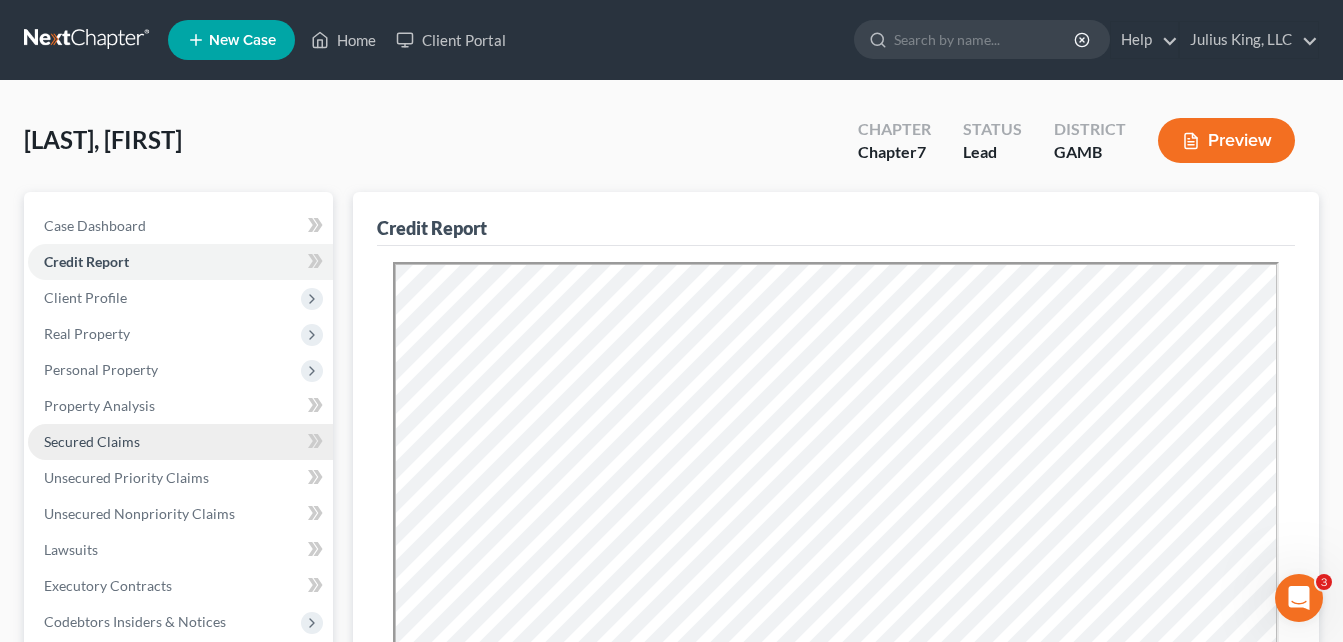 click on "Secured Claims" at bounding box center (180, 442) 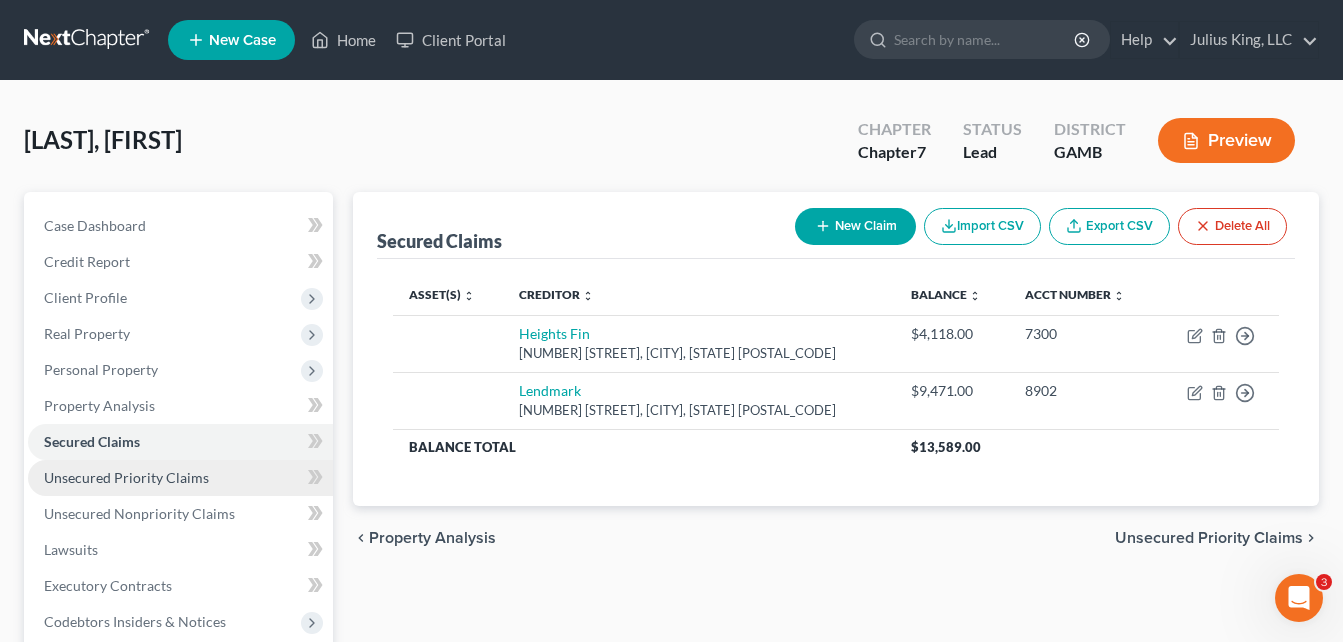 click on "Unsecured Priority Claims" at bounding box center [126, 477] 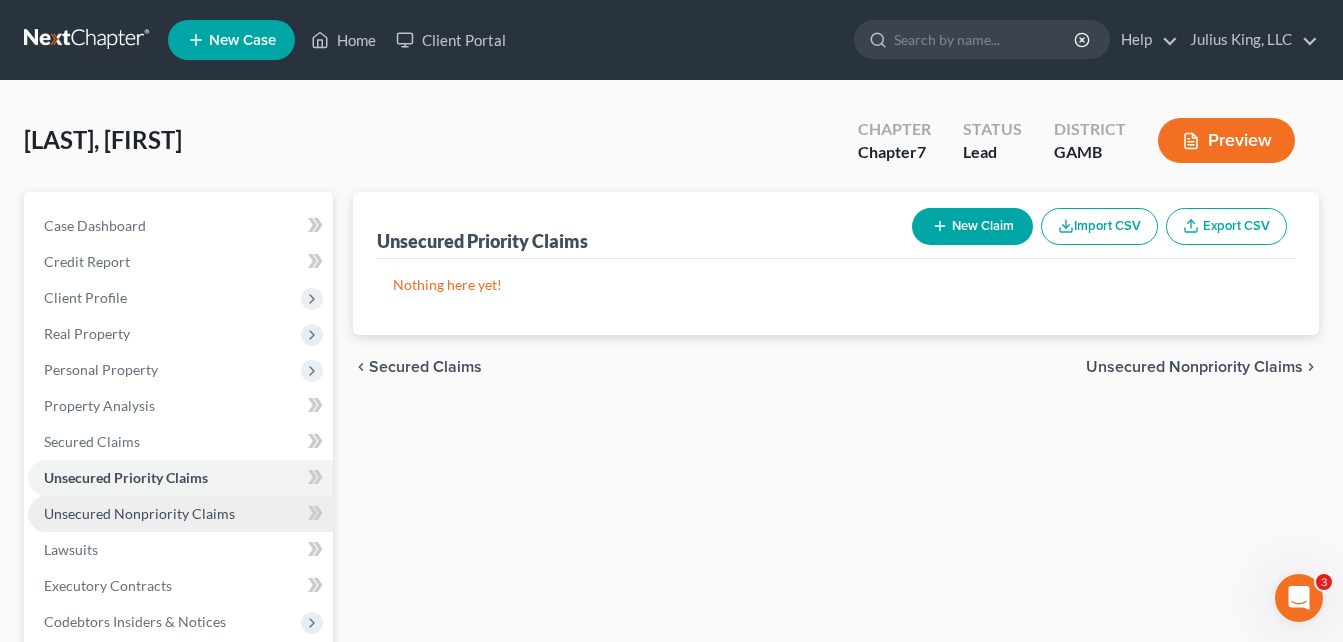 click on "Unsecured Nonpriority Claims" at bounding box center [139, 513] 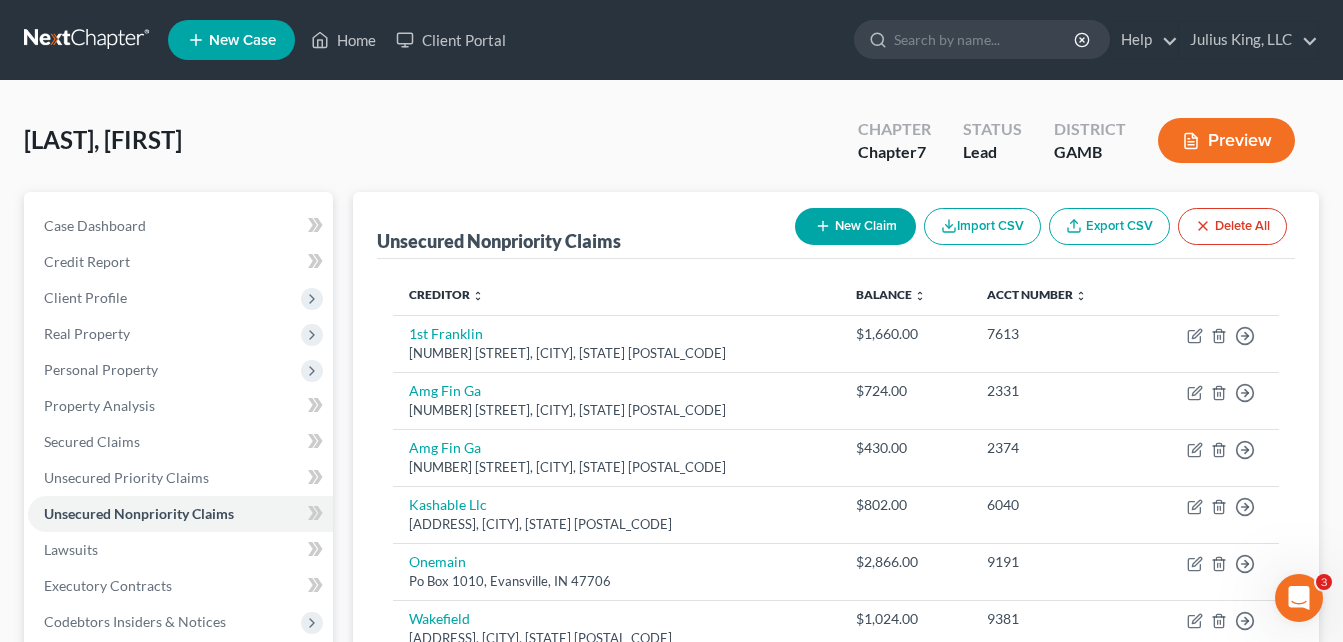 click on "[LAST], [FIRST] Upgraded Chapter Chapter  7 Status Lead District GAMB Preview" at bounding box center (671, 148) 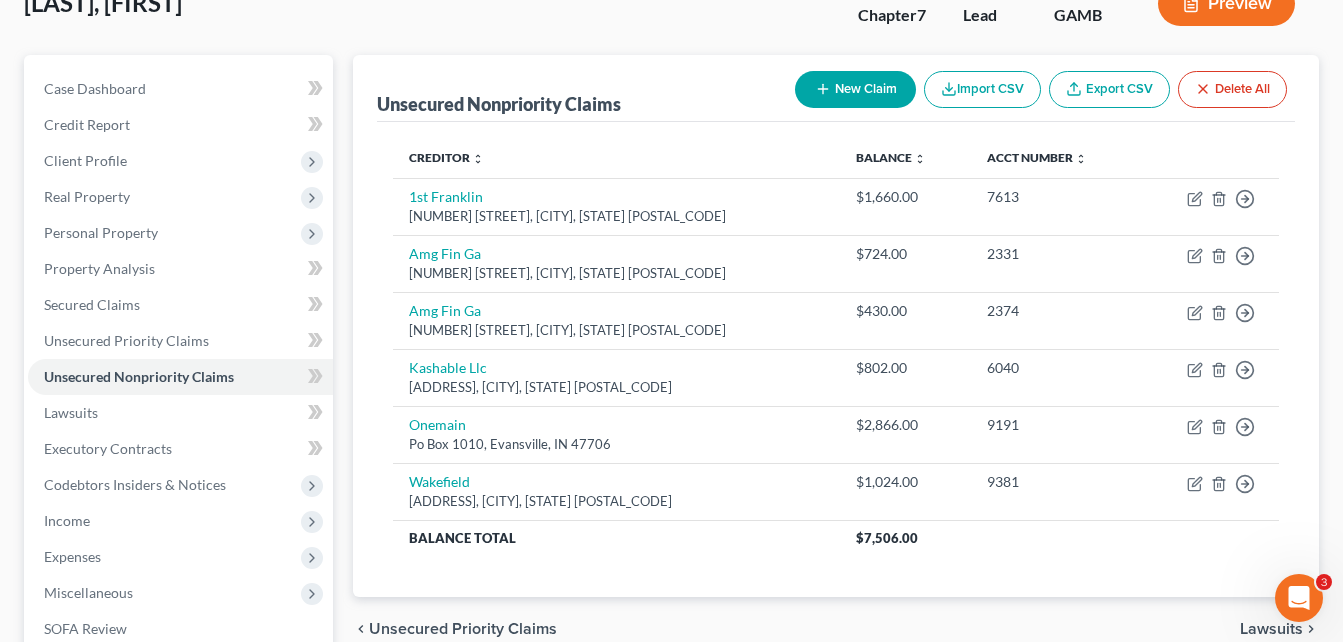 scroll, scrollTop: 0, scrollLeft: 0, axis: both 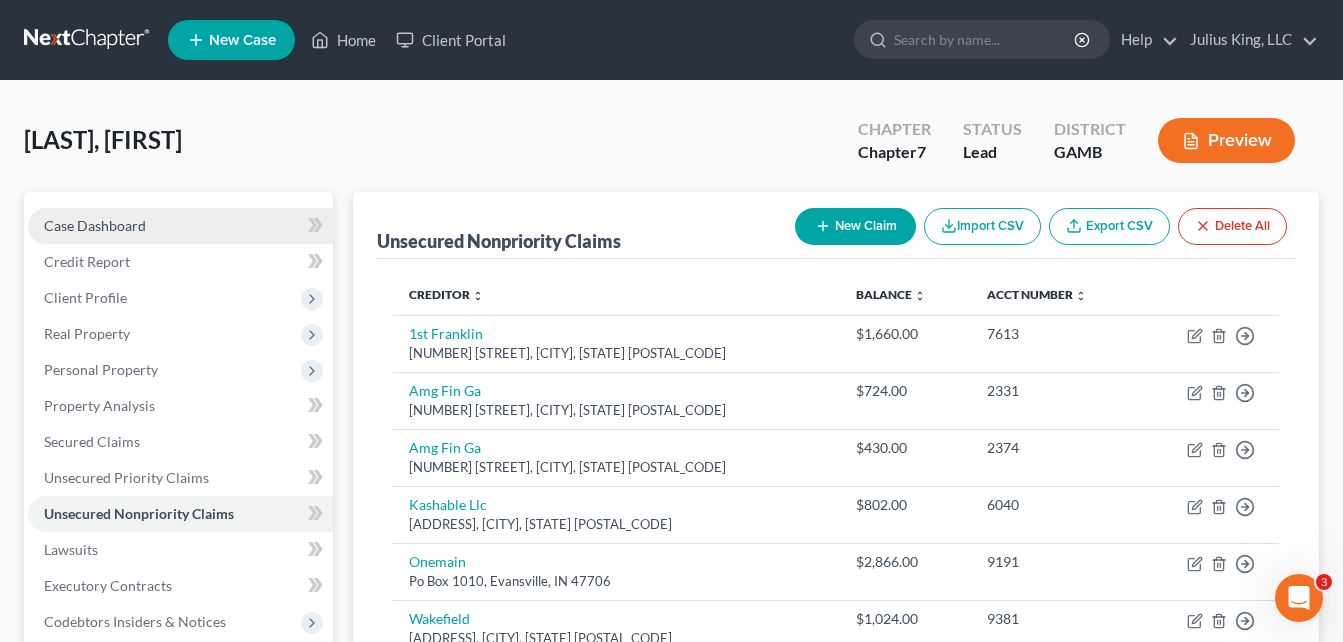click on "Case Dashboard" at bounding box center [95, 225] 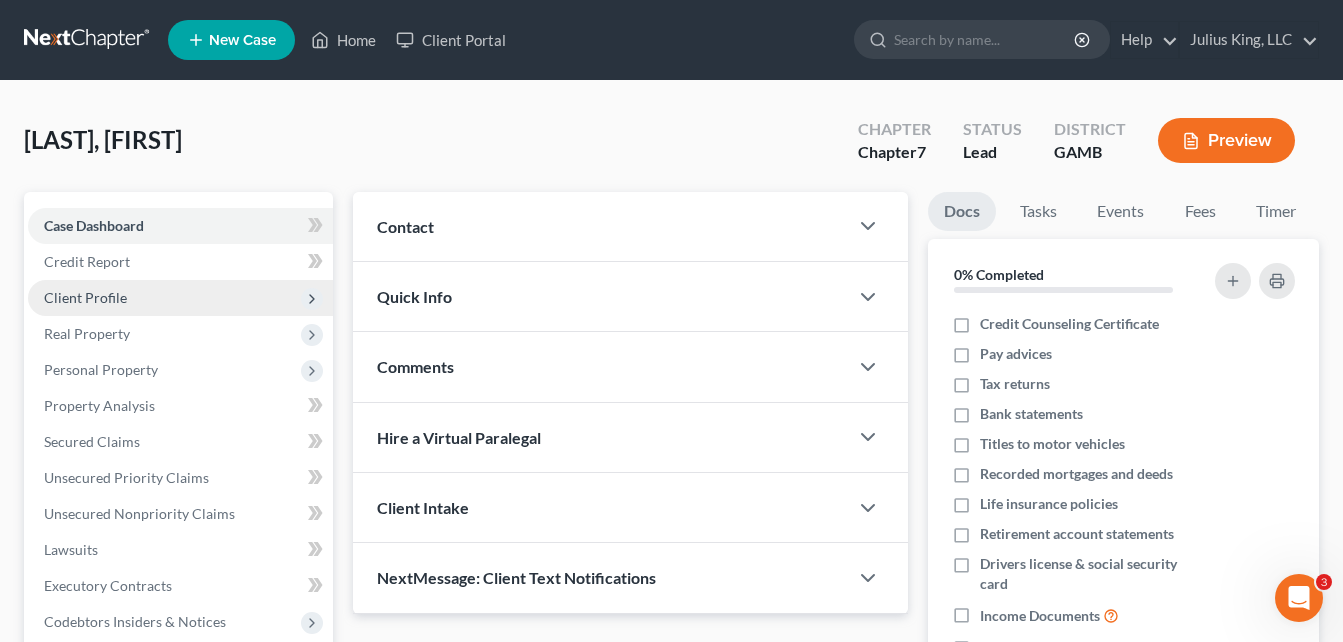 drag, startPoint x: 322, startPoint y: 142, endPoint x: 88, endPoint y: 284, distance: 273.71518 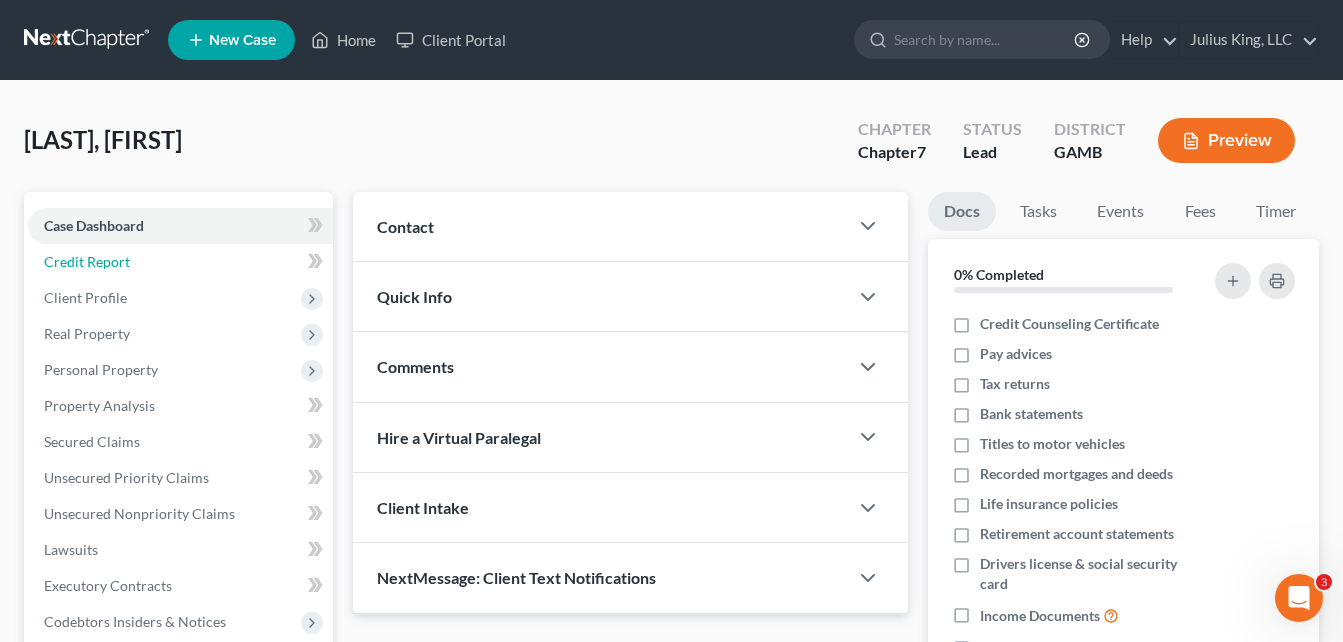 click on "Credit Report" at bounding box center [87, 261] 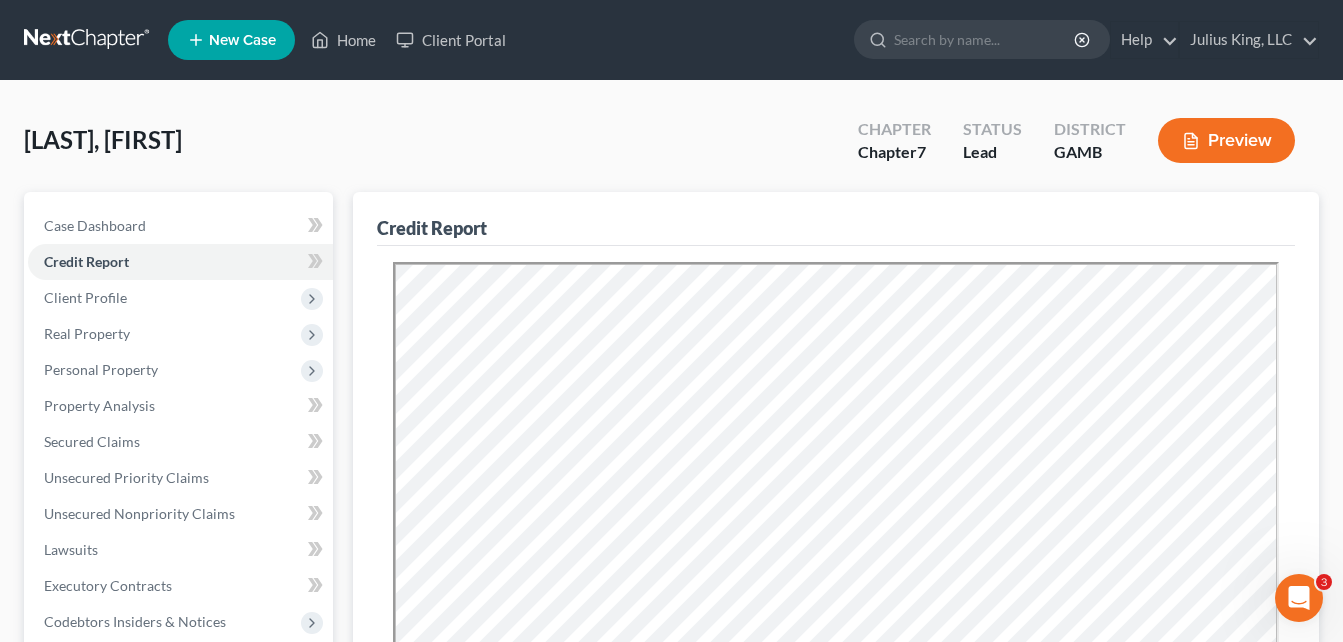 scroll, scrollTop: 0, scrollLeft: 0, axis: both 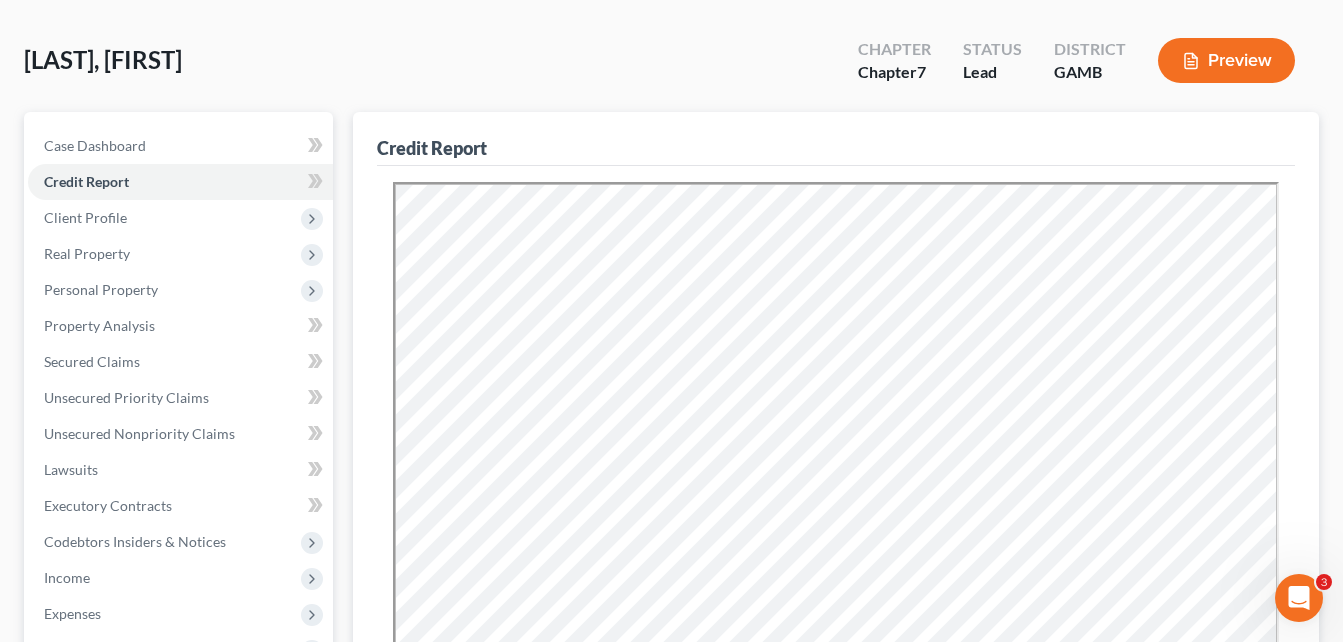 click on "Preview" at bounding box center (1226, 60) 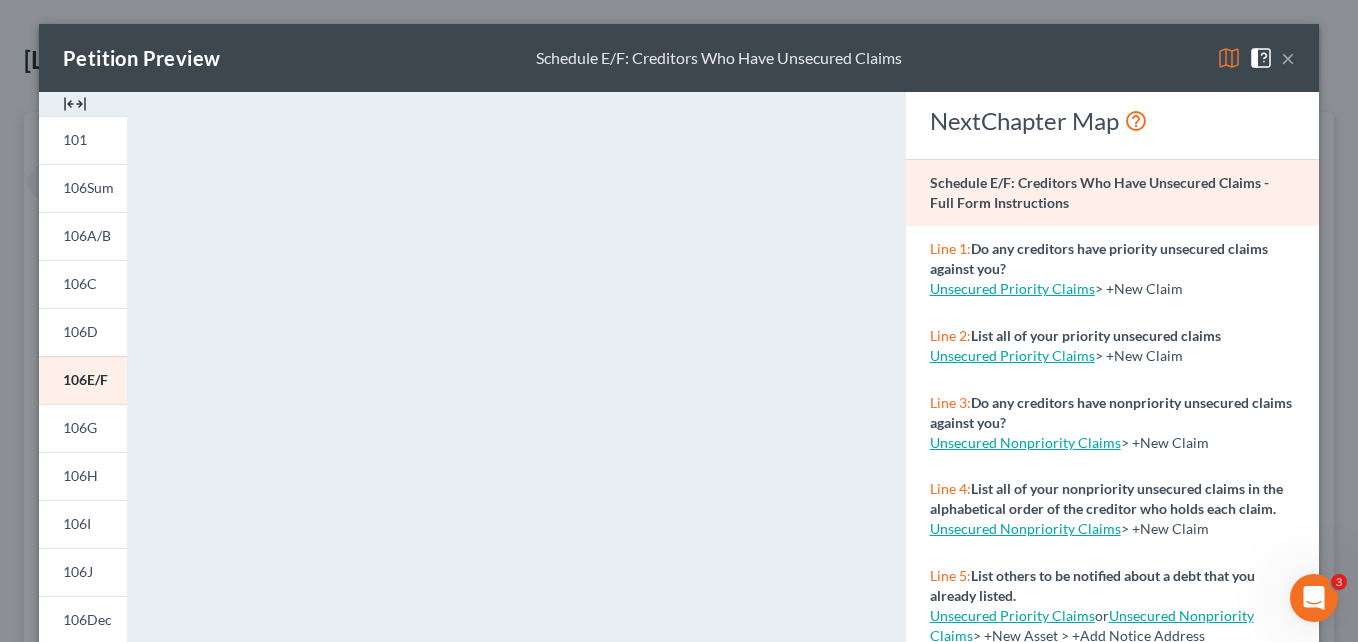 click at bounding box center (75, 104) 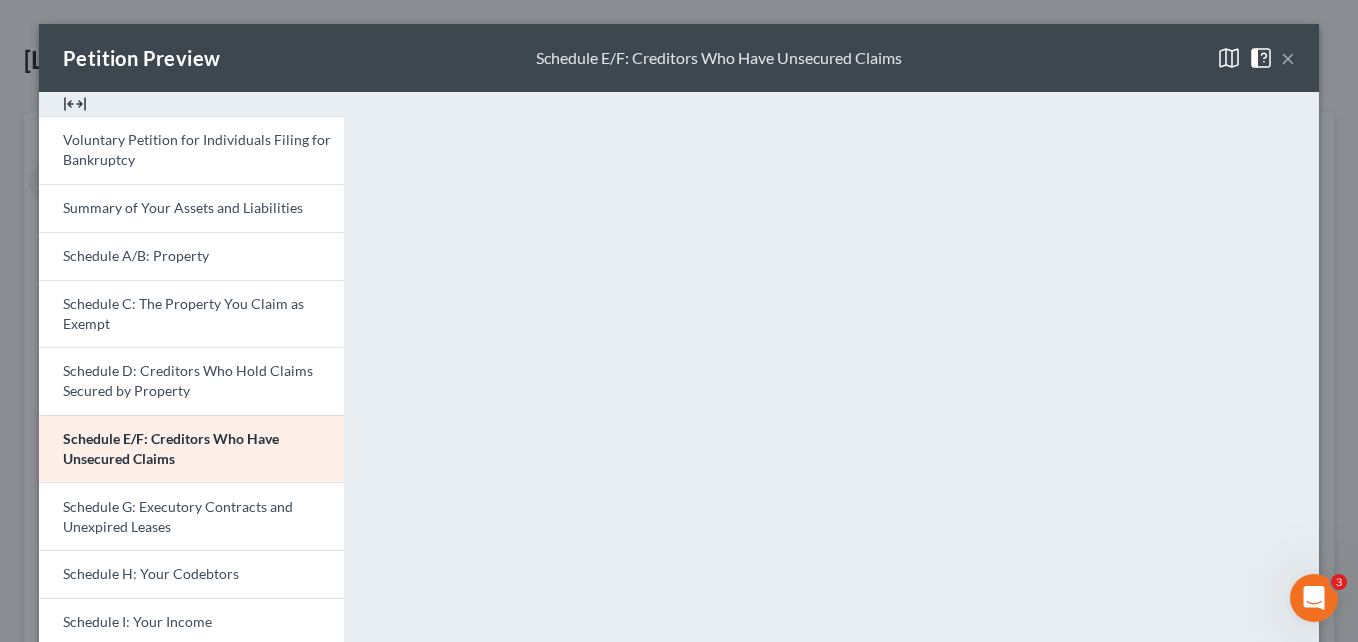 click on "<object ng-attr-data='https://nextchapter-prod.s3.amazonaws.com/pdfs/077d3242-c01a-4fcc-a053-cd035624e26e.pdf' type='application/pdf' width='100%' height='975px'></object>
<p><a href='https://nextchapter-prod.s3.amazonaws.com/pdfs/077d3242-c01a-4fcc-a053-cd035624e26e.pdf' target='_blank'>Click here</a> to open in a new window.</p>" at bounding box center [841, 598] 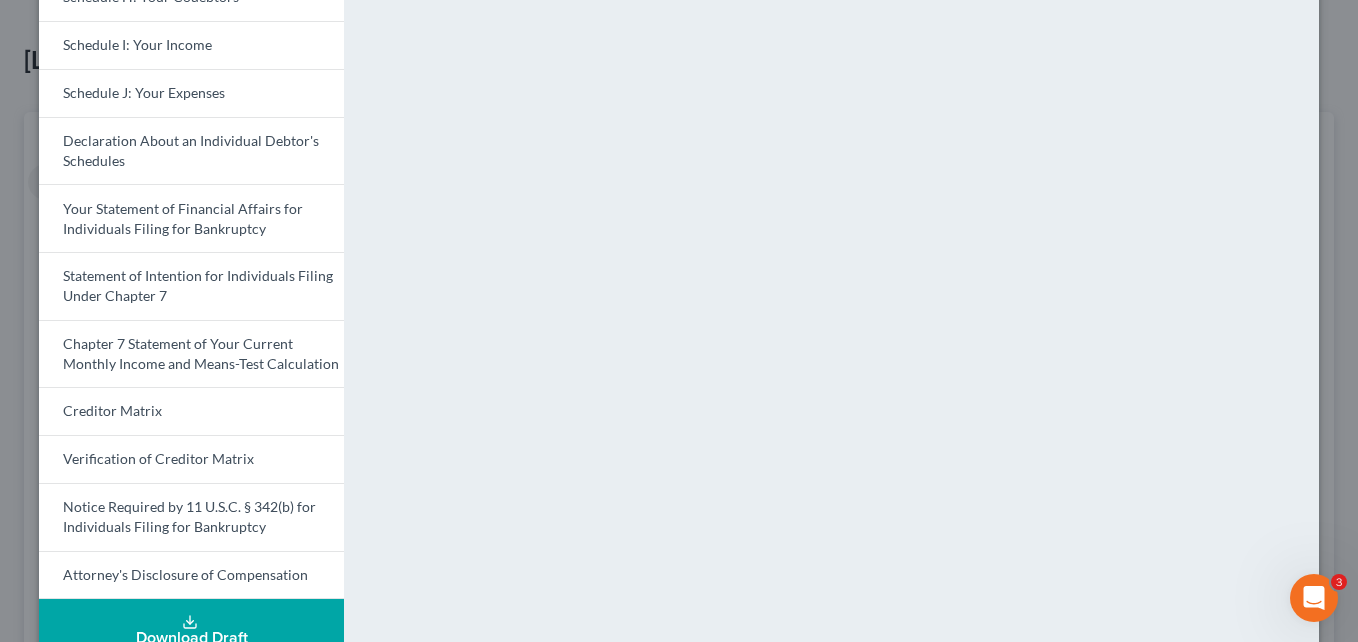 scroll, scrollTop: 619, scrollLeft: 0, axis: vertical 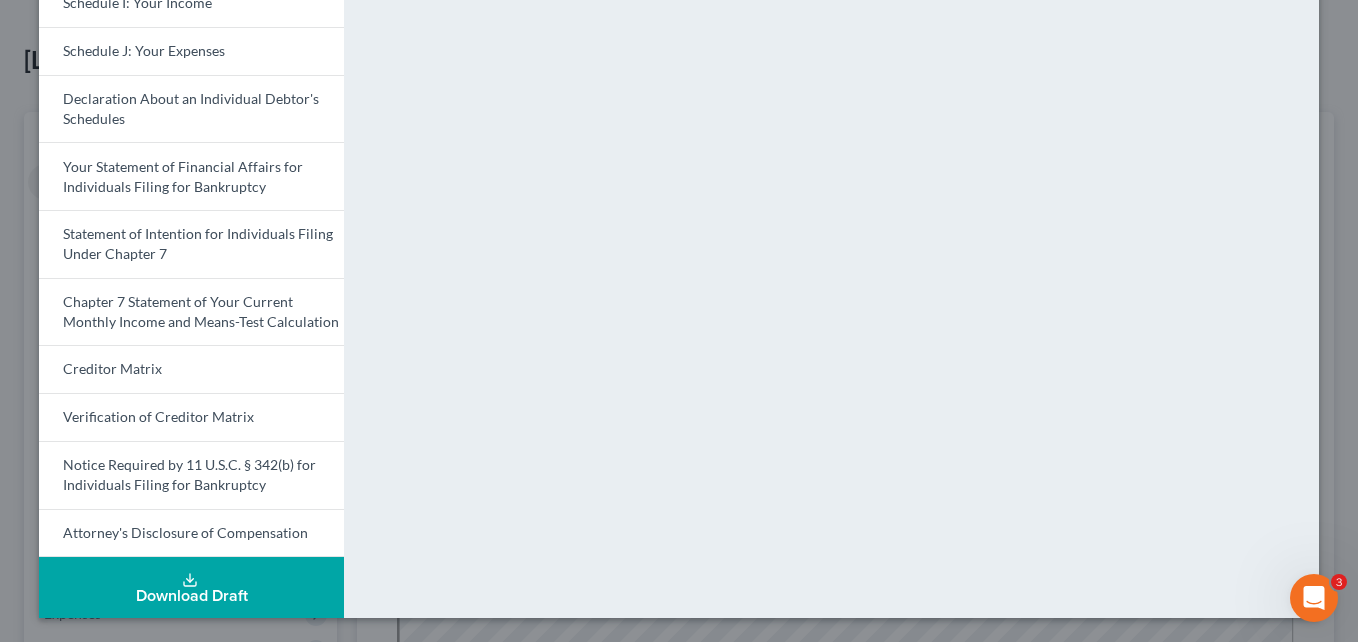 click on "Download Draft" at bounding box center (191, 587) 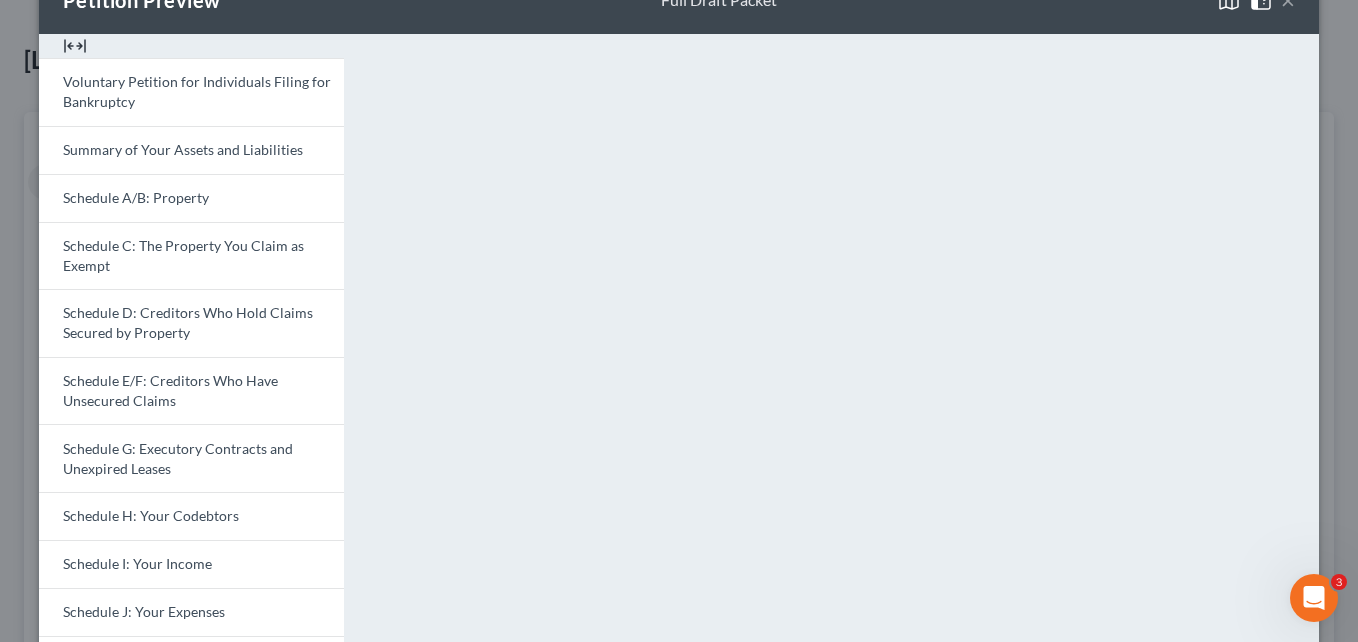 scroll, scrollTop: 0, scrollLeft: 0, axis: both 